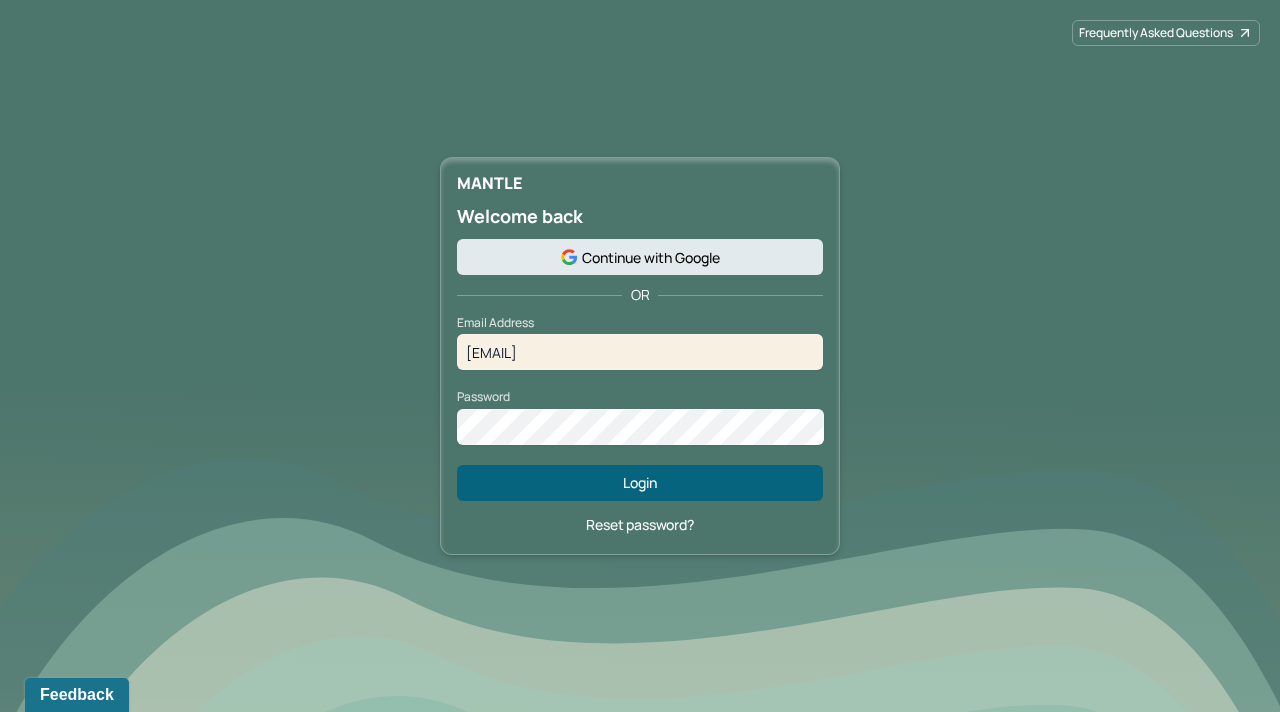 scroll, scrollTop: 0, scrollLeft: 0, axis: both 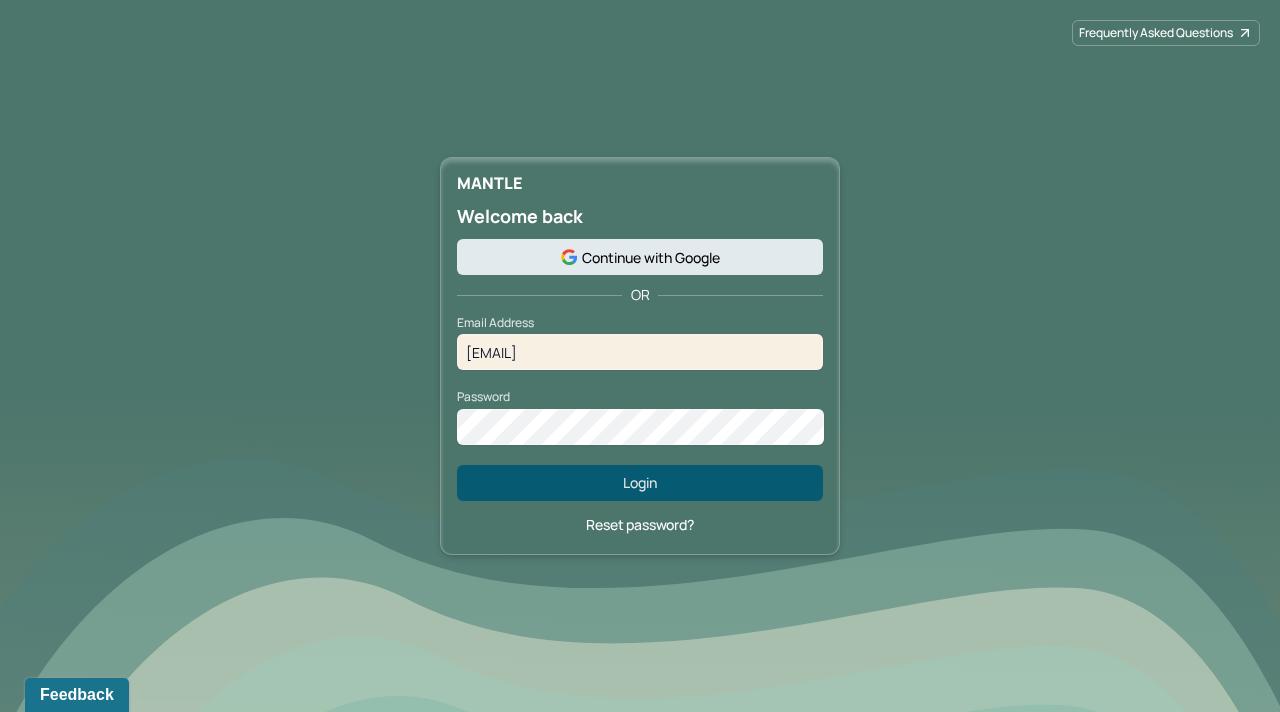 click on "Login" at bounding box center [640, 483] 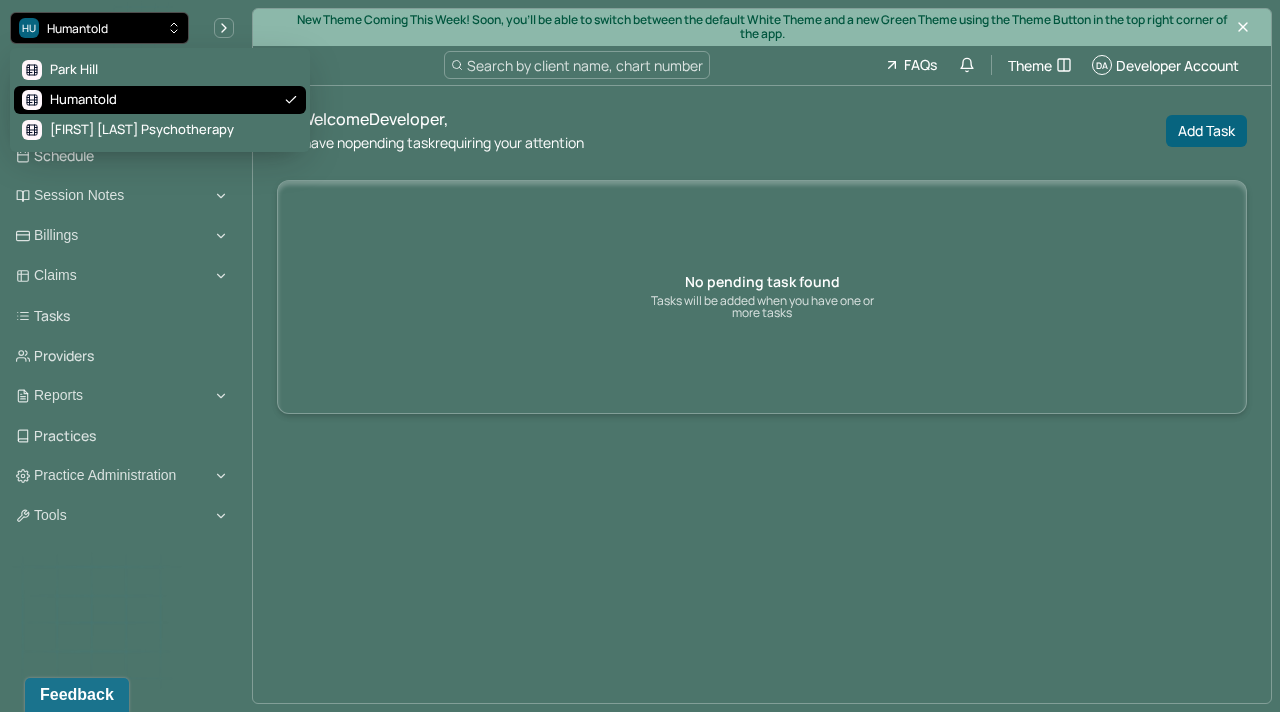 click on "Humantold" at bounding box center (77, 28) 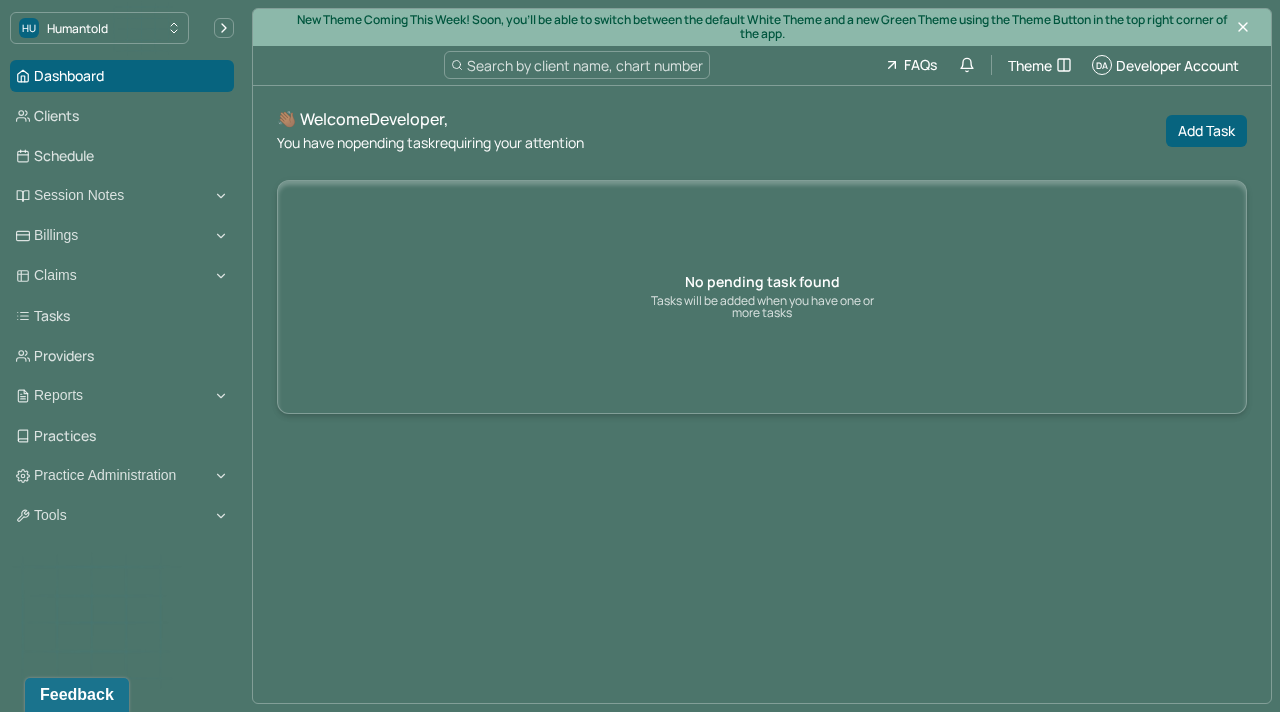 click on "Search by client name, chart number  FAQs Theme DA Developer   Account" at bounding box center (762, 66) 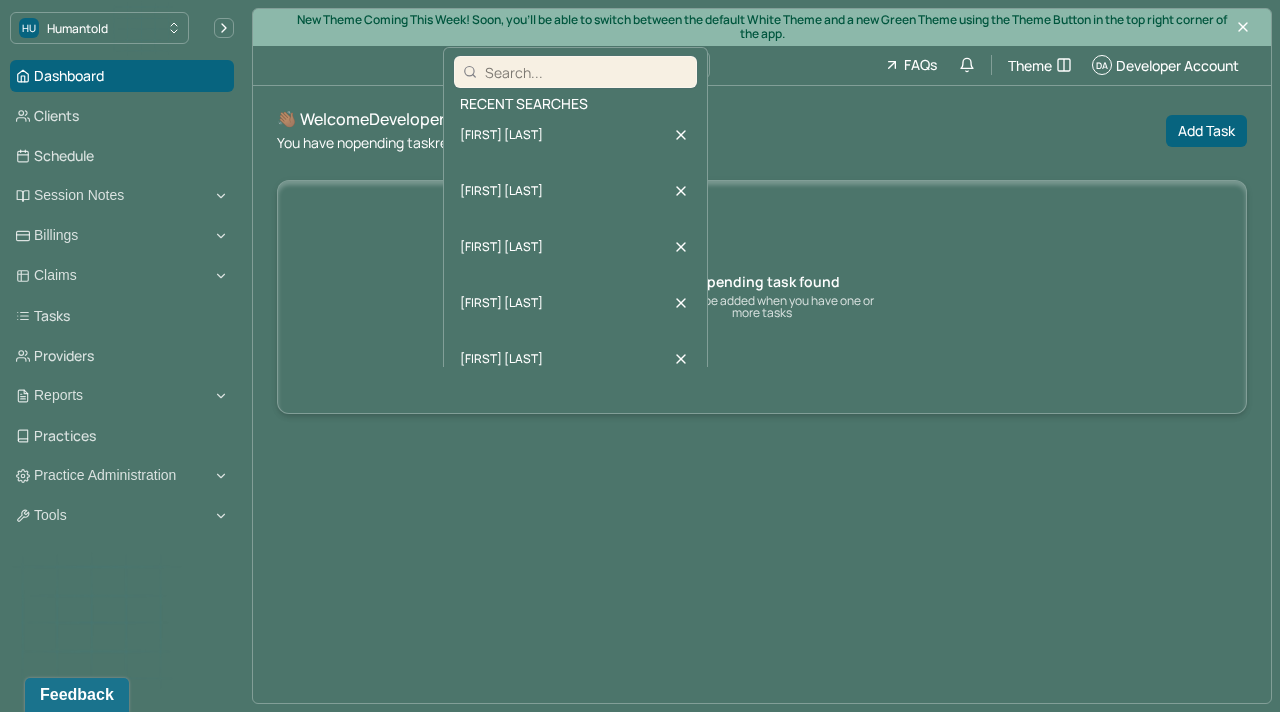 type on "derek medina" 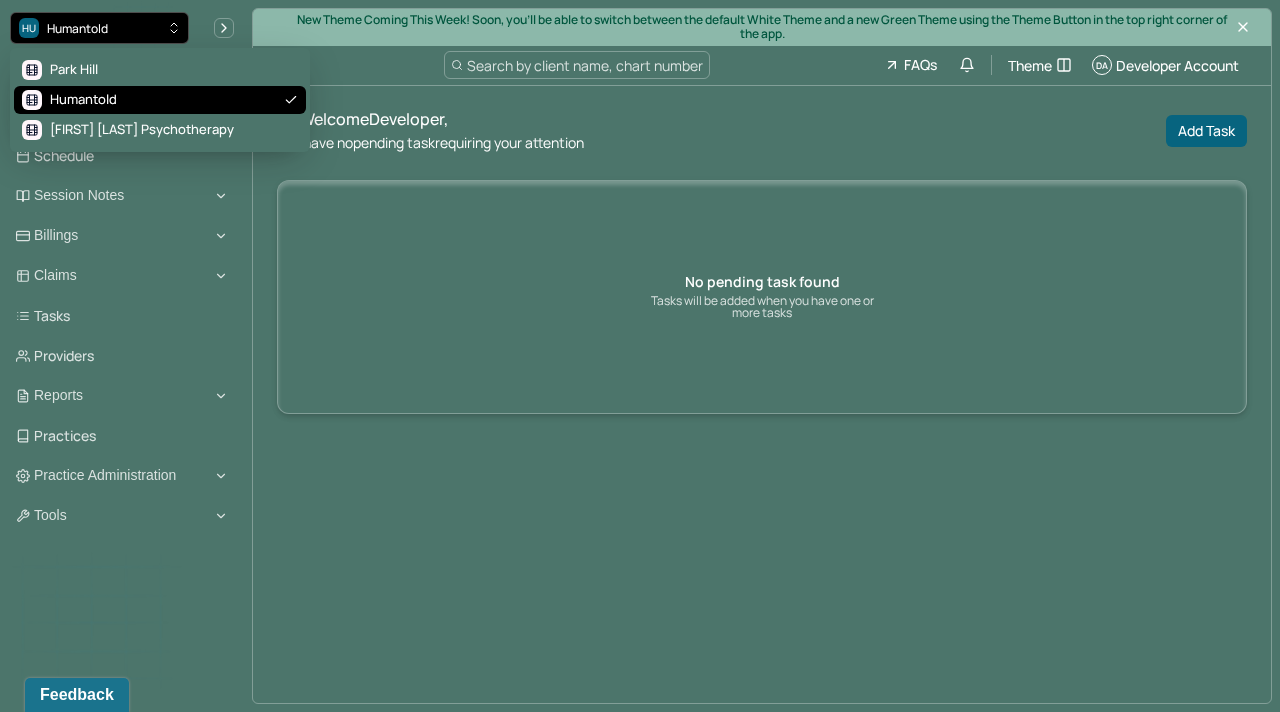 click on "HU Humantold" at bounding box center [99, 28] 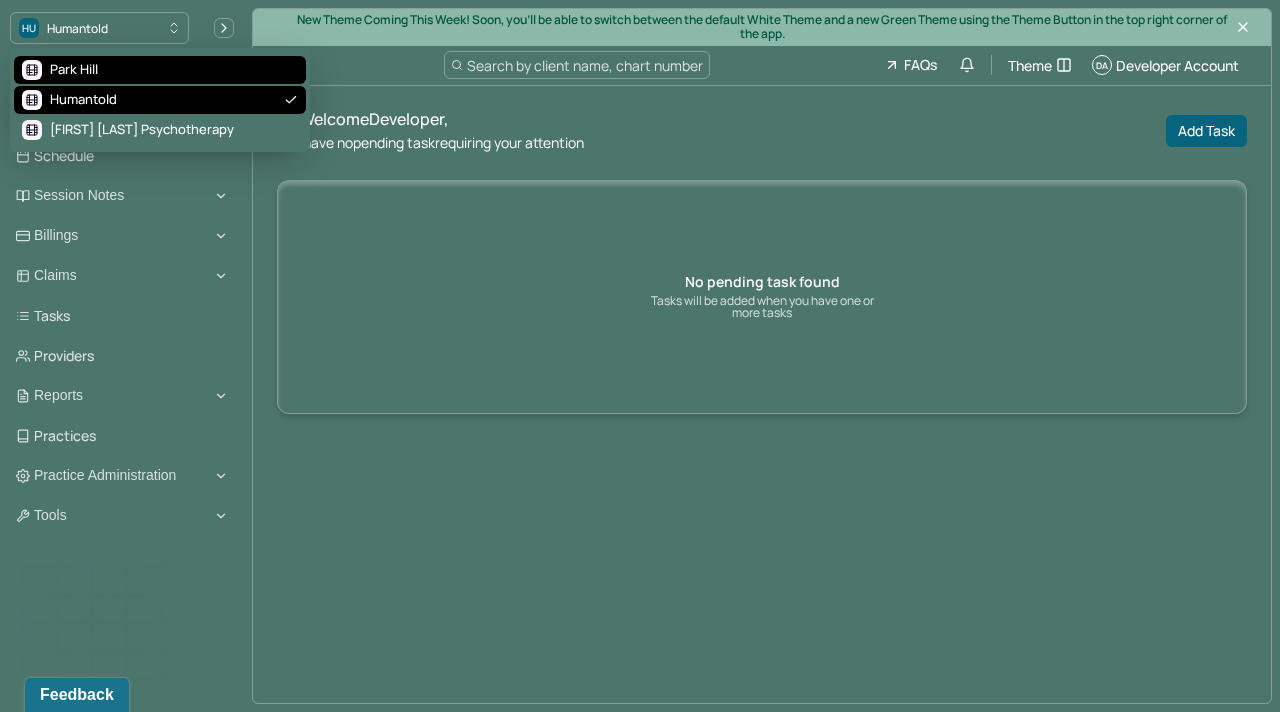 click on "Park Hill" at bounding box center [160, 70] 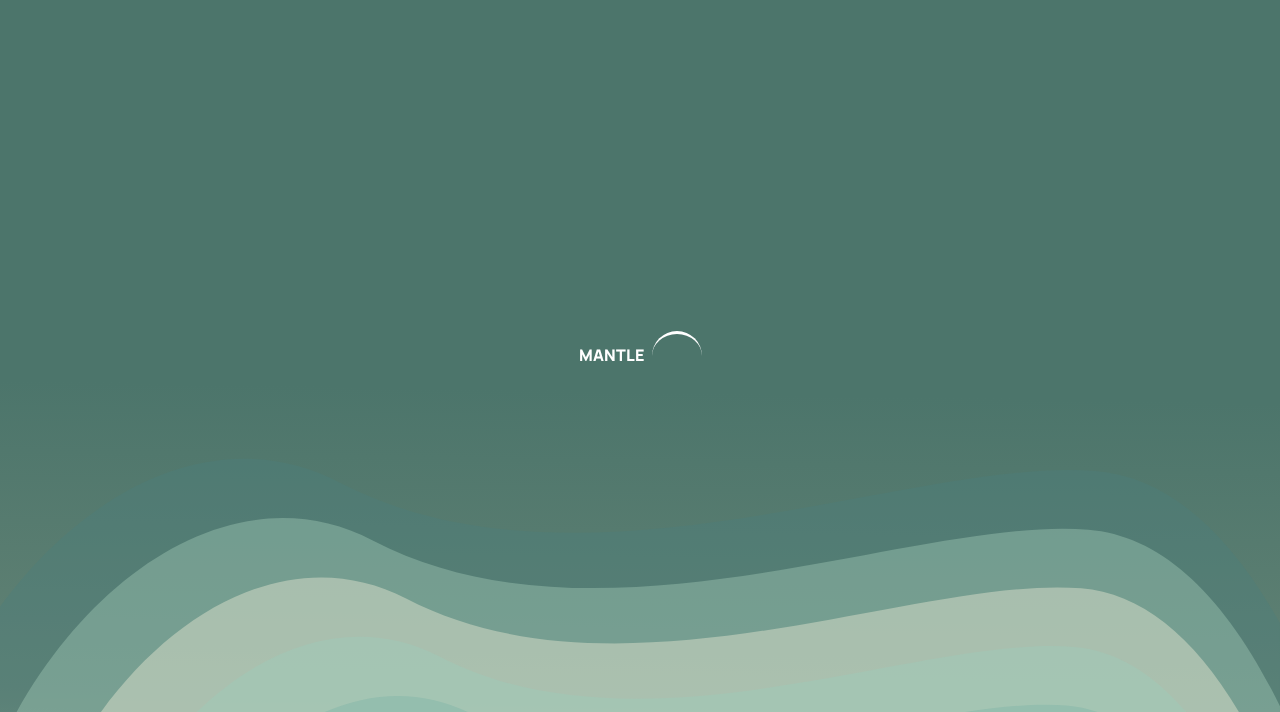 scroll, scrollTop: 0, scrollLeft: 0, axis: both 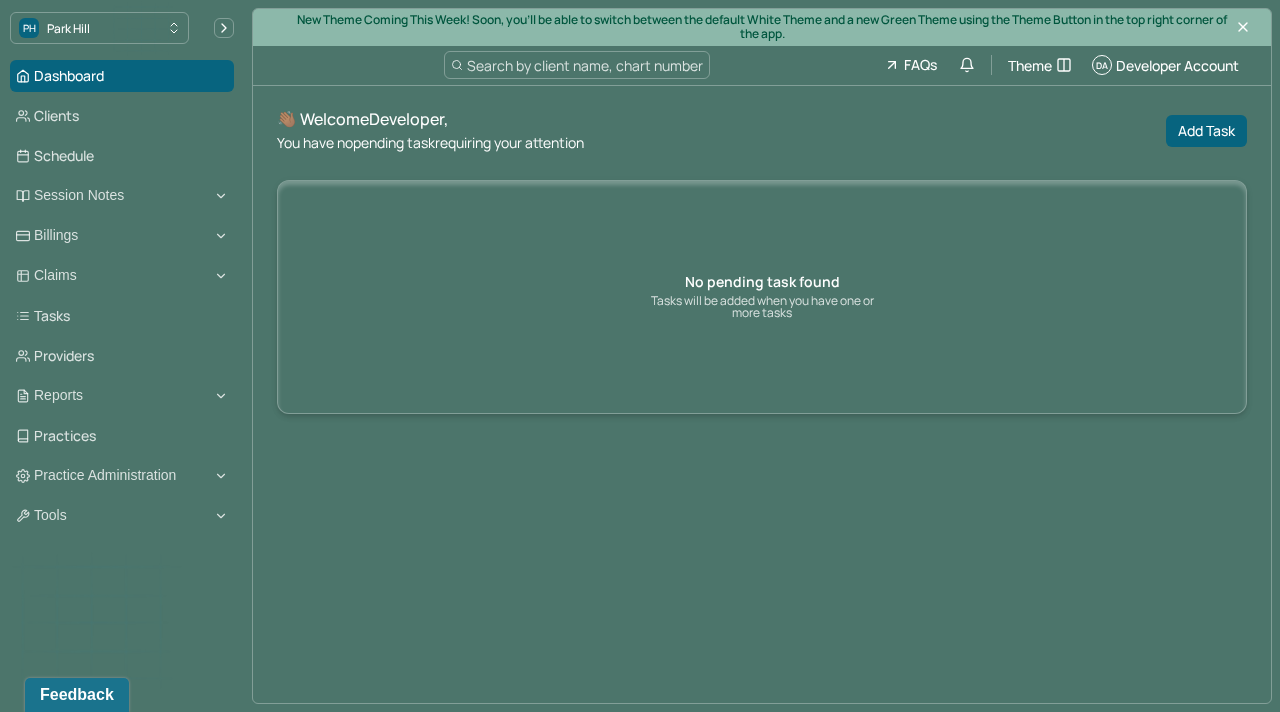 click on "Search by client name, chart number" at bounding box center [585, 65] 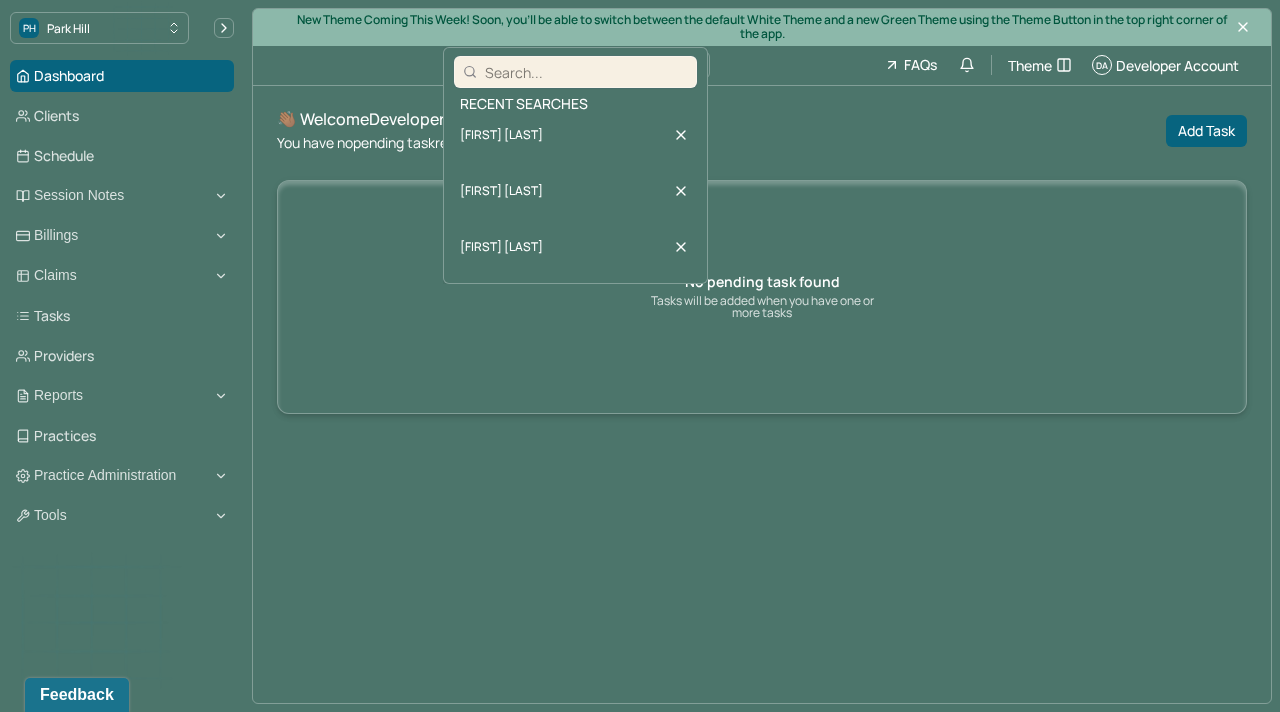 type on "derek medina" 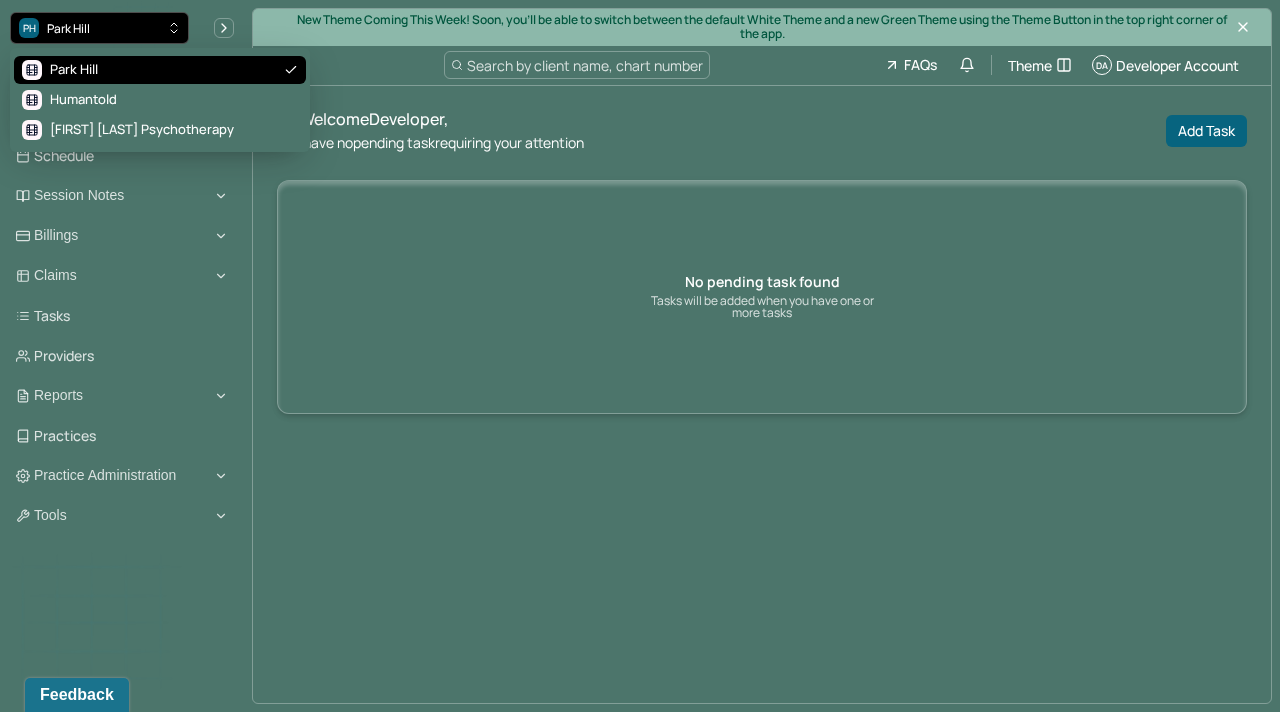 click on "PH Park Hill" at bounding box center [99, 28] 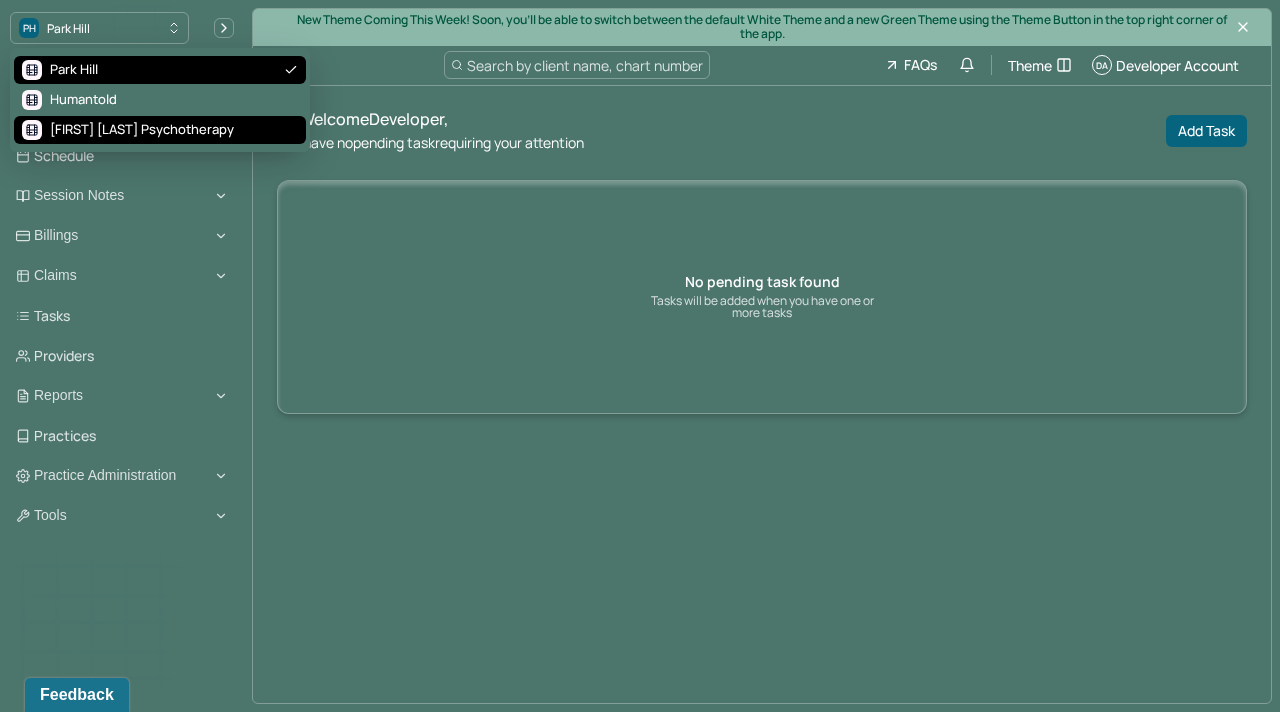 click on "[FIRST] [LAST] Psychotherapy" at bounding box center (142, 130) 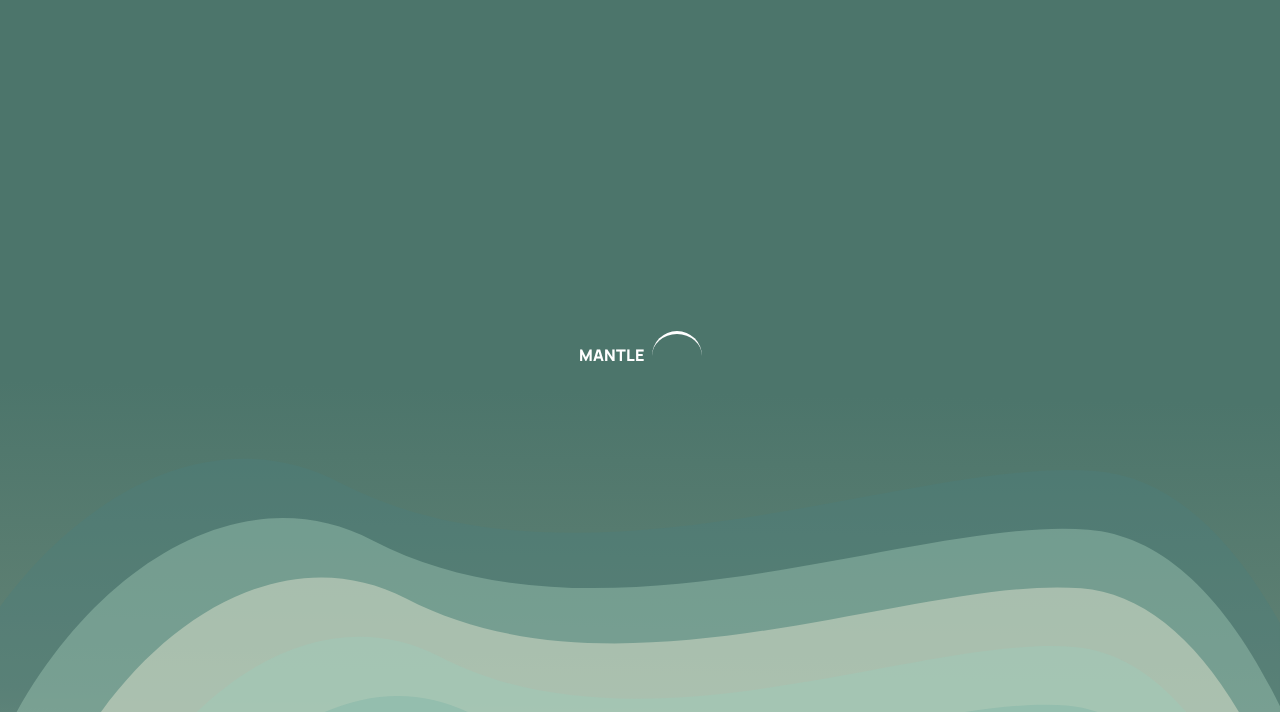 scroll, scrollTop: 0, scrollLeft: 0, axis: both 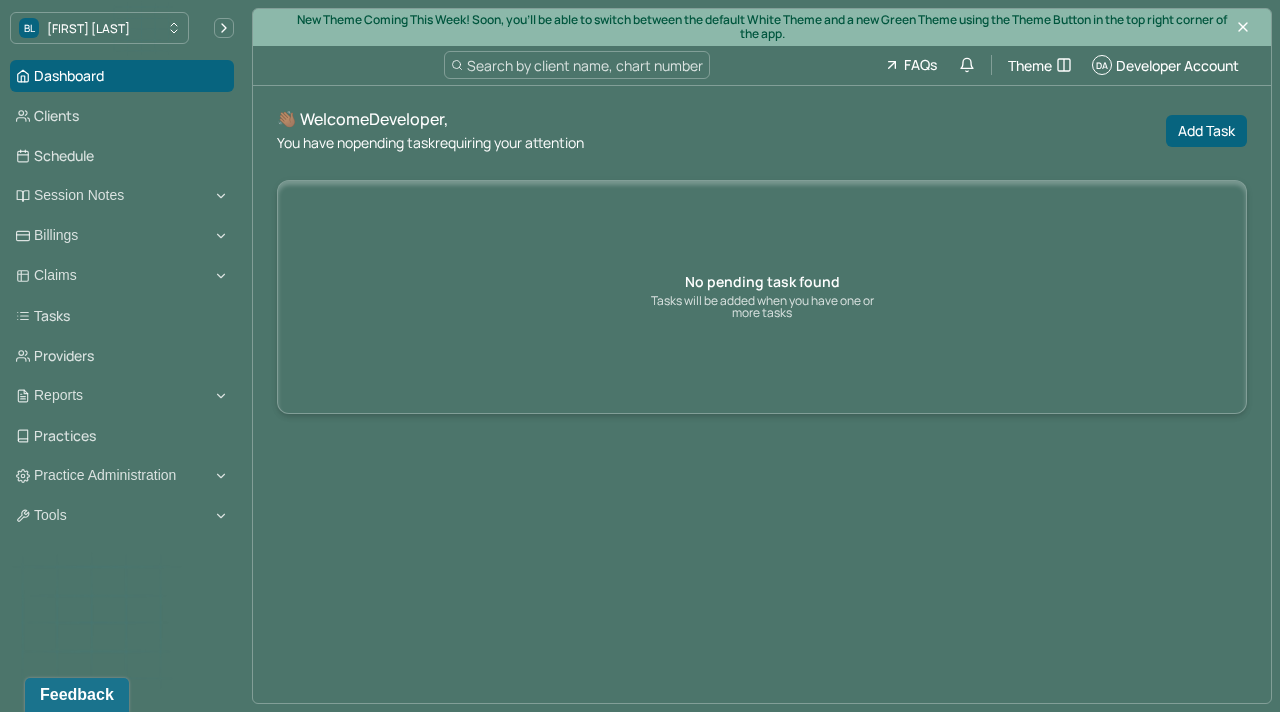 click on "Search by client name, chart number" at bounding box center [585, 65] 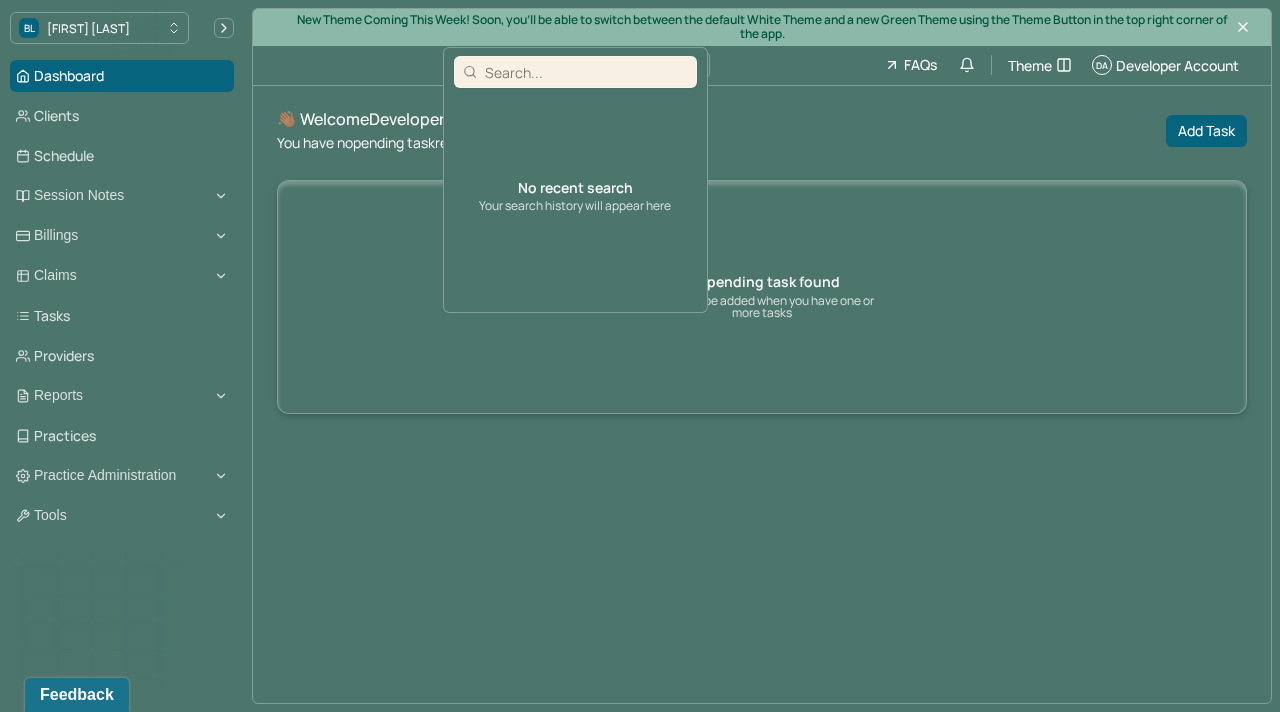 type on "derek medina" 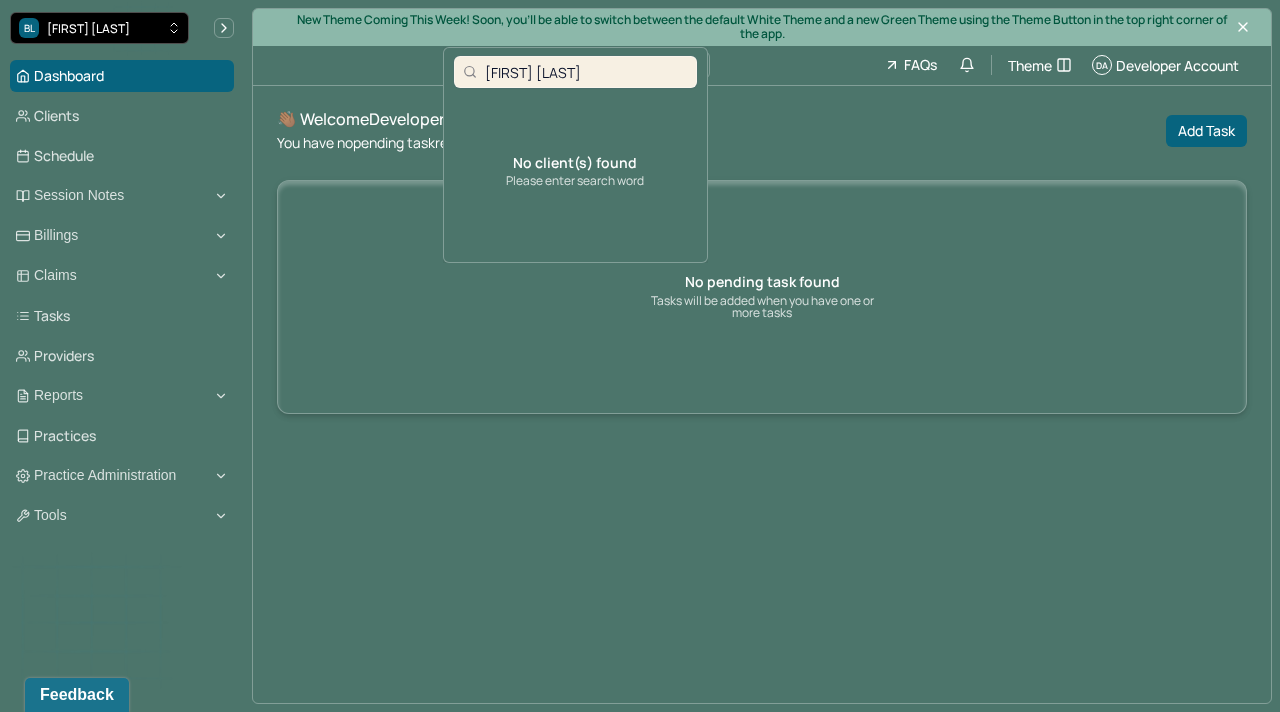click on "Becca Leitman..." at bounding box center [88, 28] 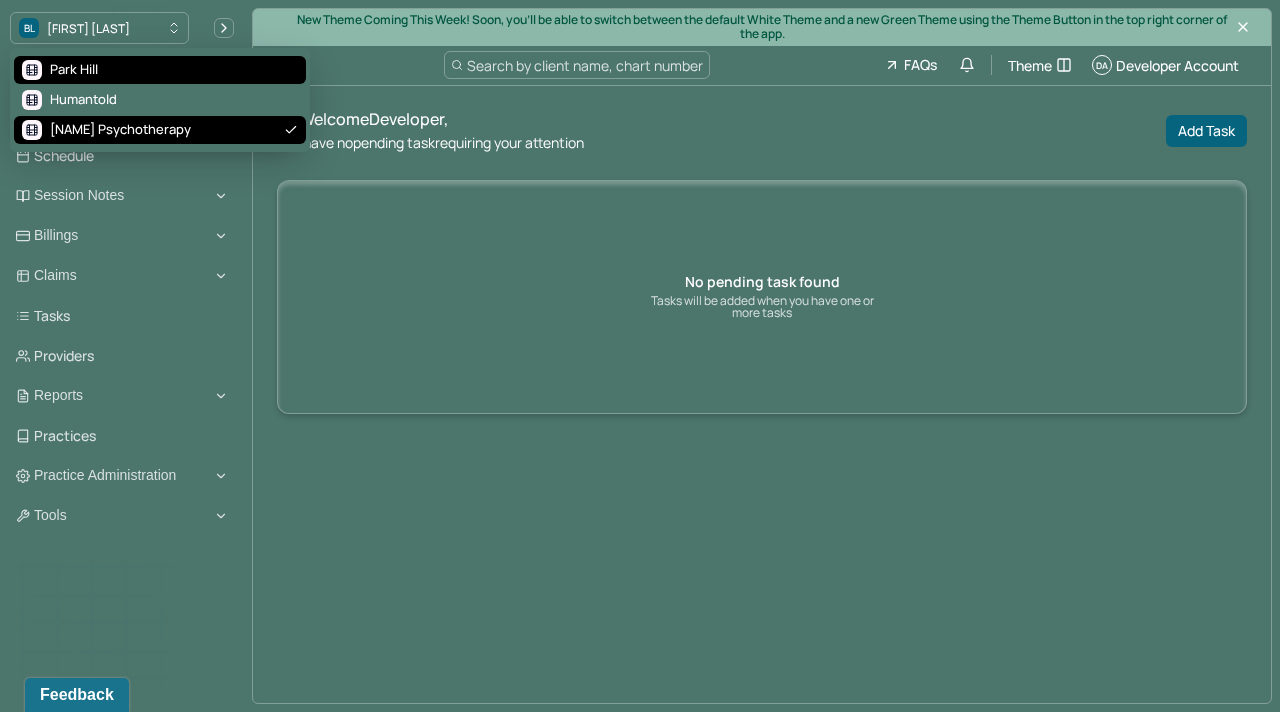 click on "Park Hill" at bounding box center [160, 70] 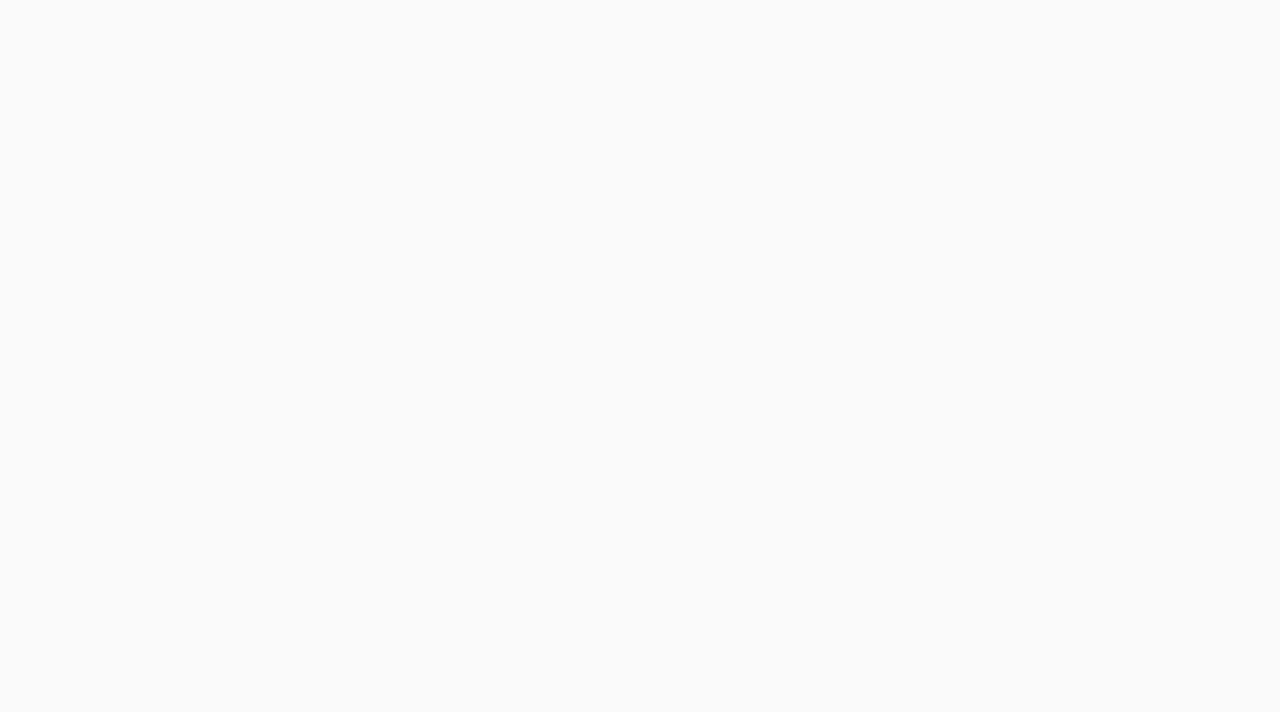 scroll, scrollTop: 0, scrollLeft: 0, axis: both 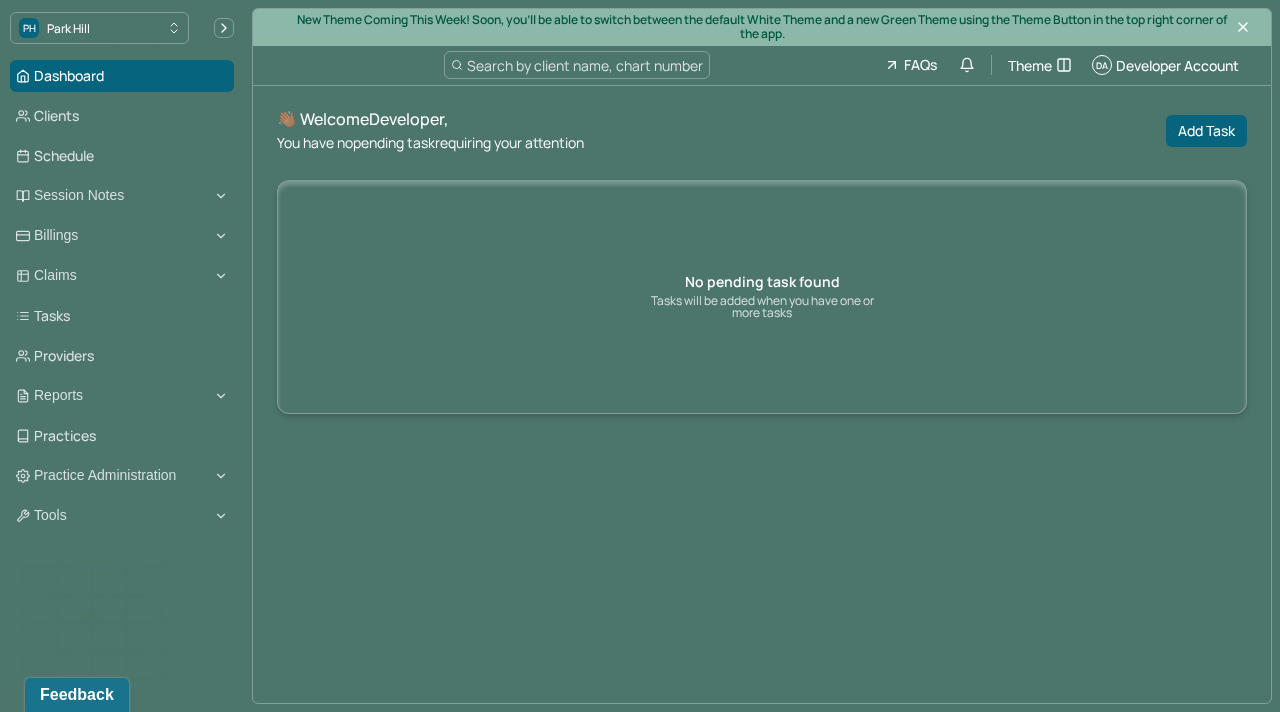 click on "Search by client name, chart number" at bounding box center [585, 65] 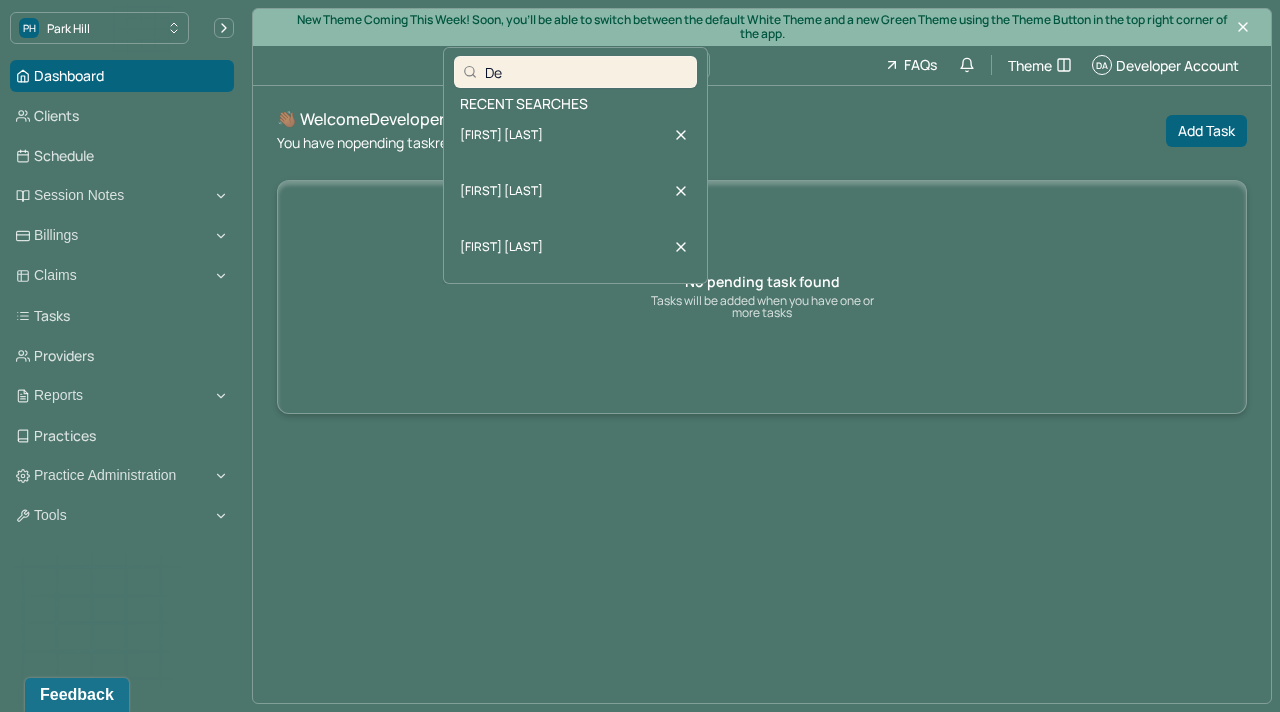 type on "D" 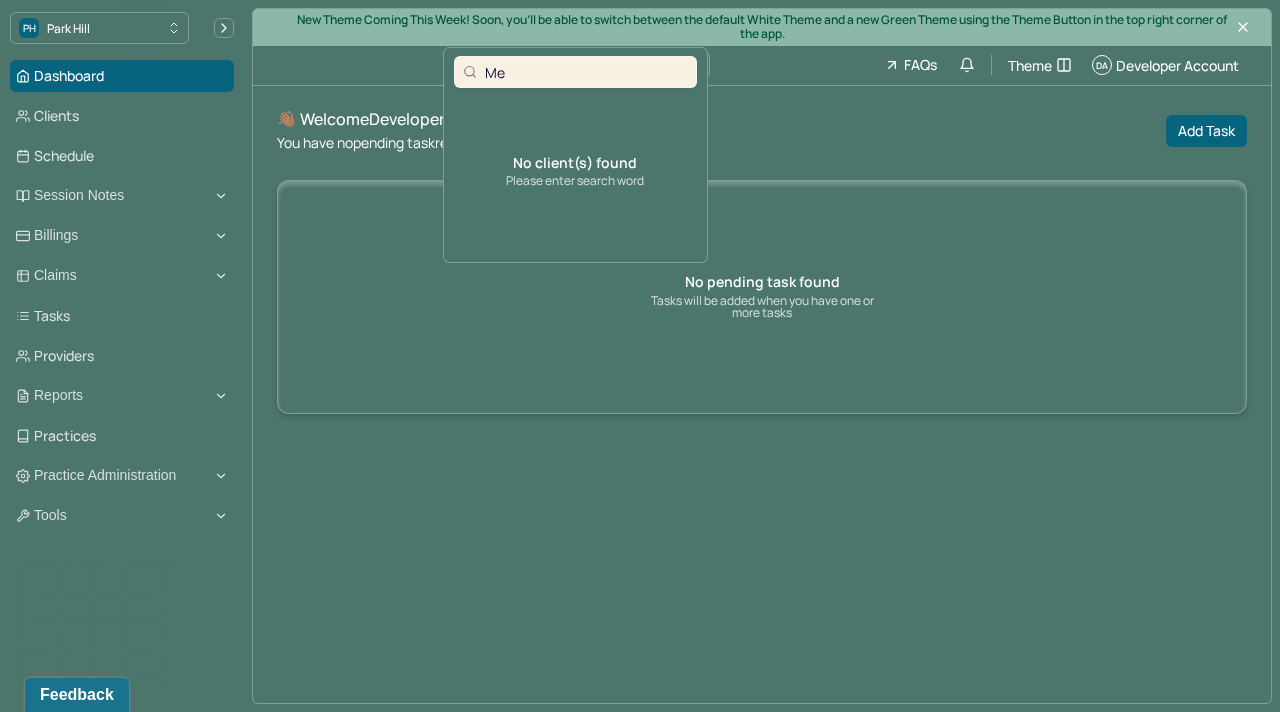 type on "M" 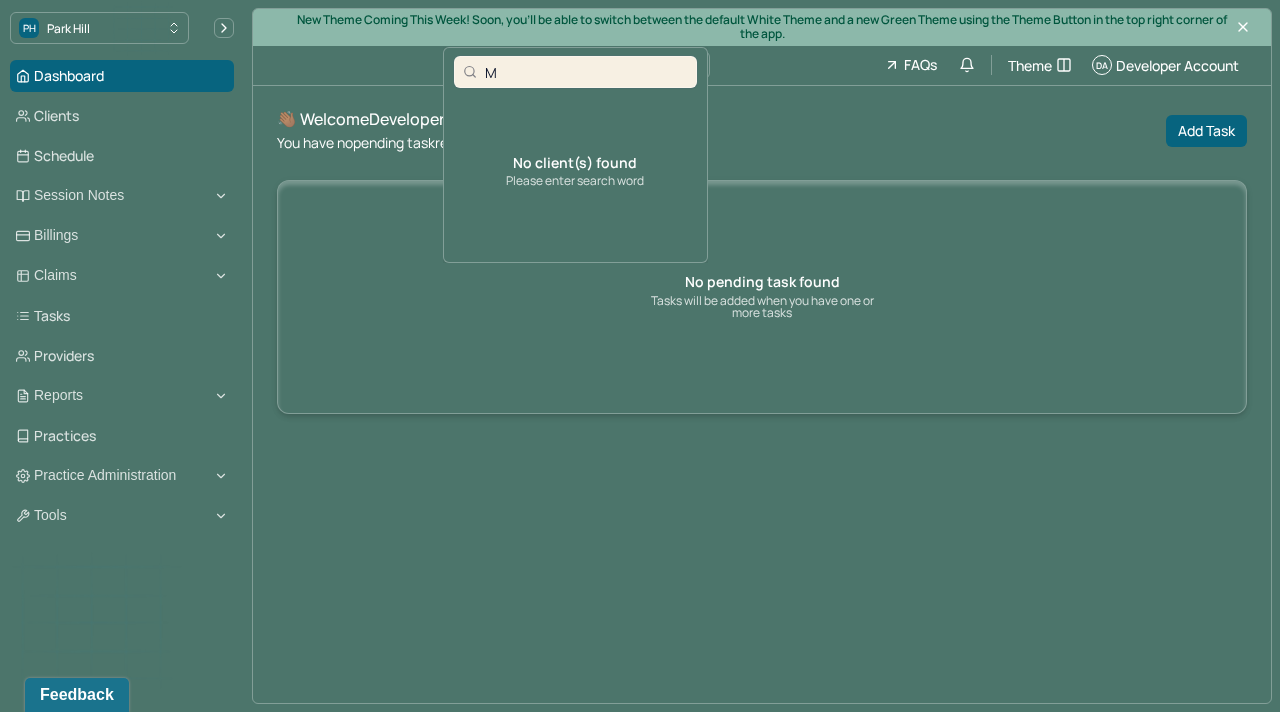 type 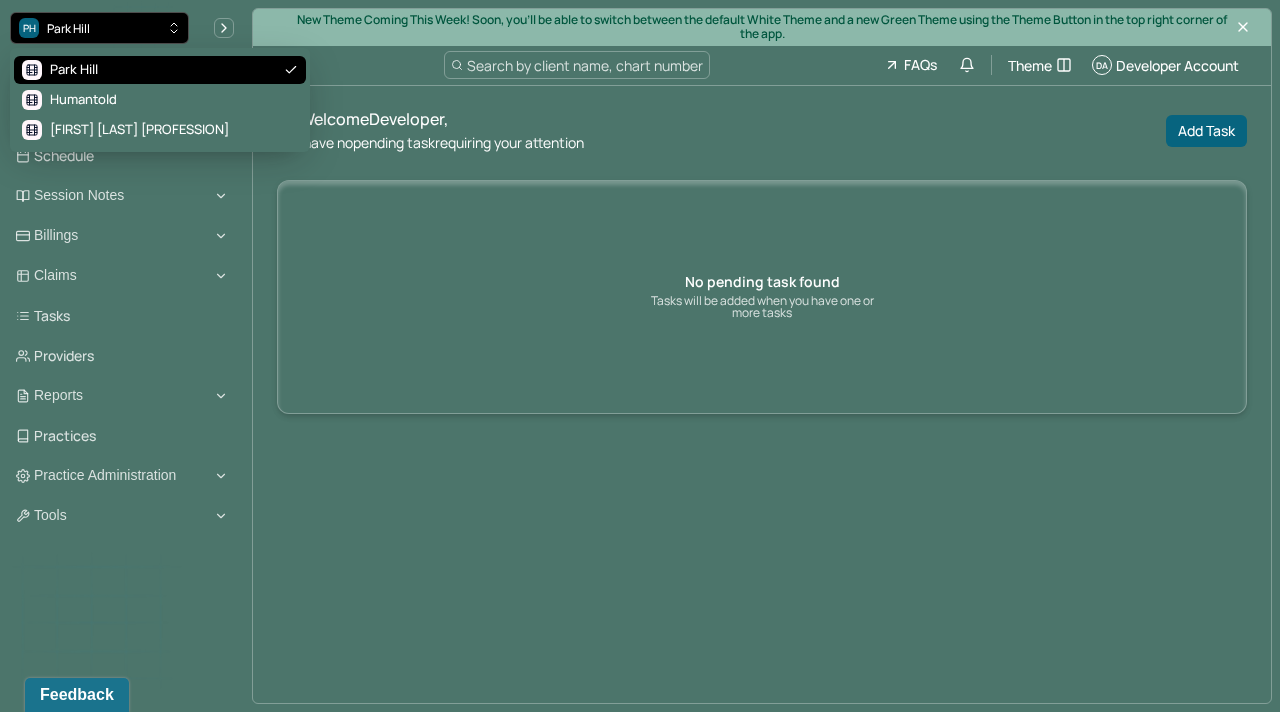 click on "PH Park Hill" at bounding box center (99, 28) 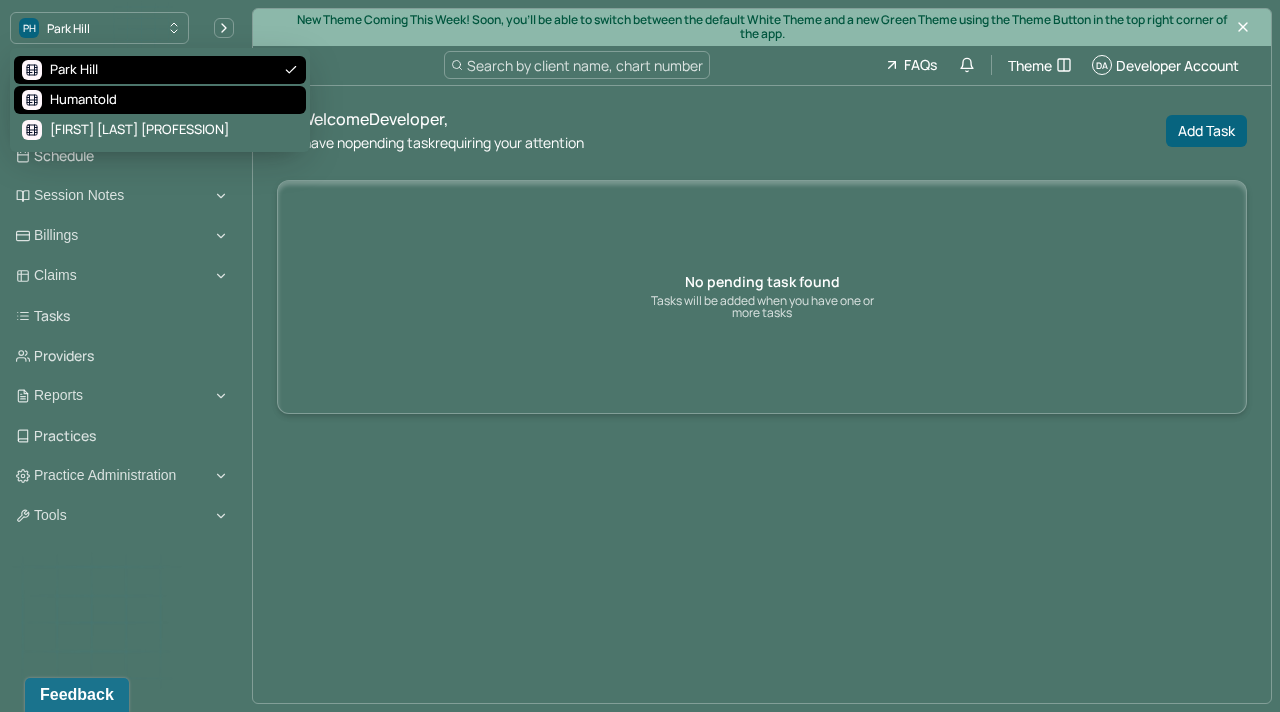 click on "Humantold" at bounding box center [160, 100] 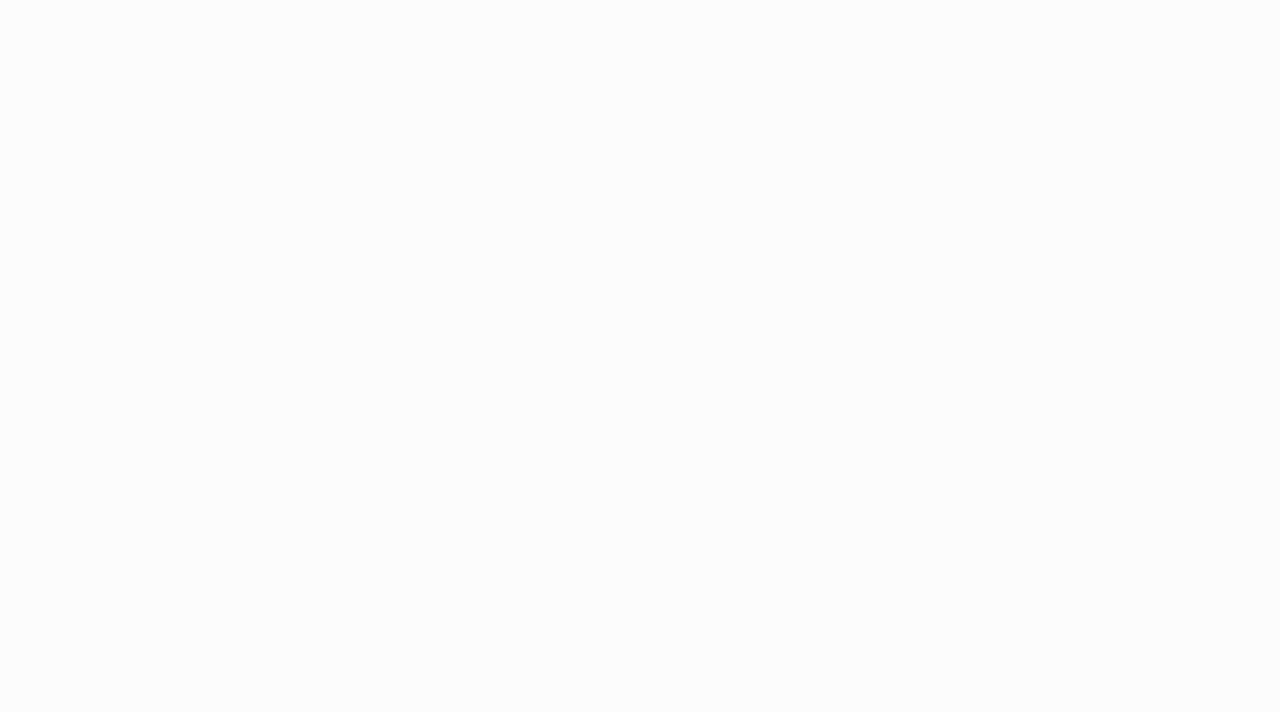 scroll, scrollTop: 0, scrollLeft: 0, axis: both 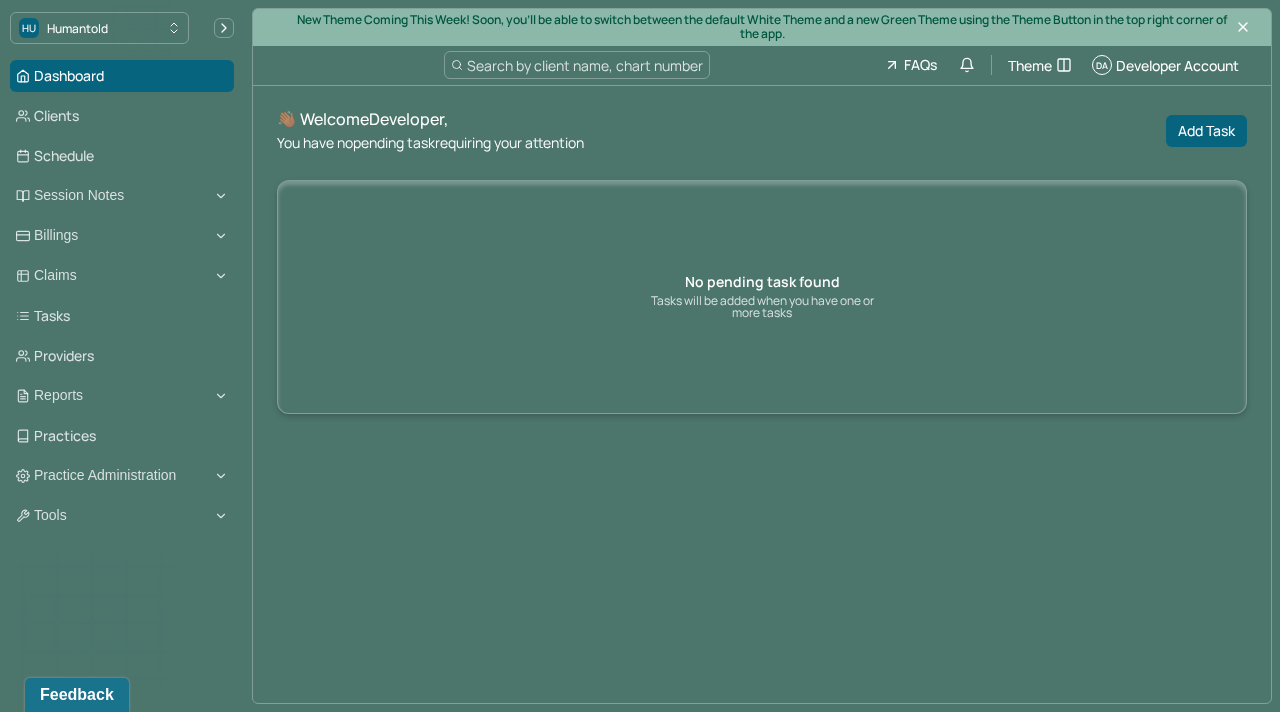 click on "Search by client name, chart number" at bounding box center [585, 65] 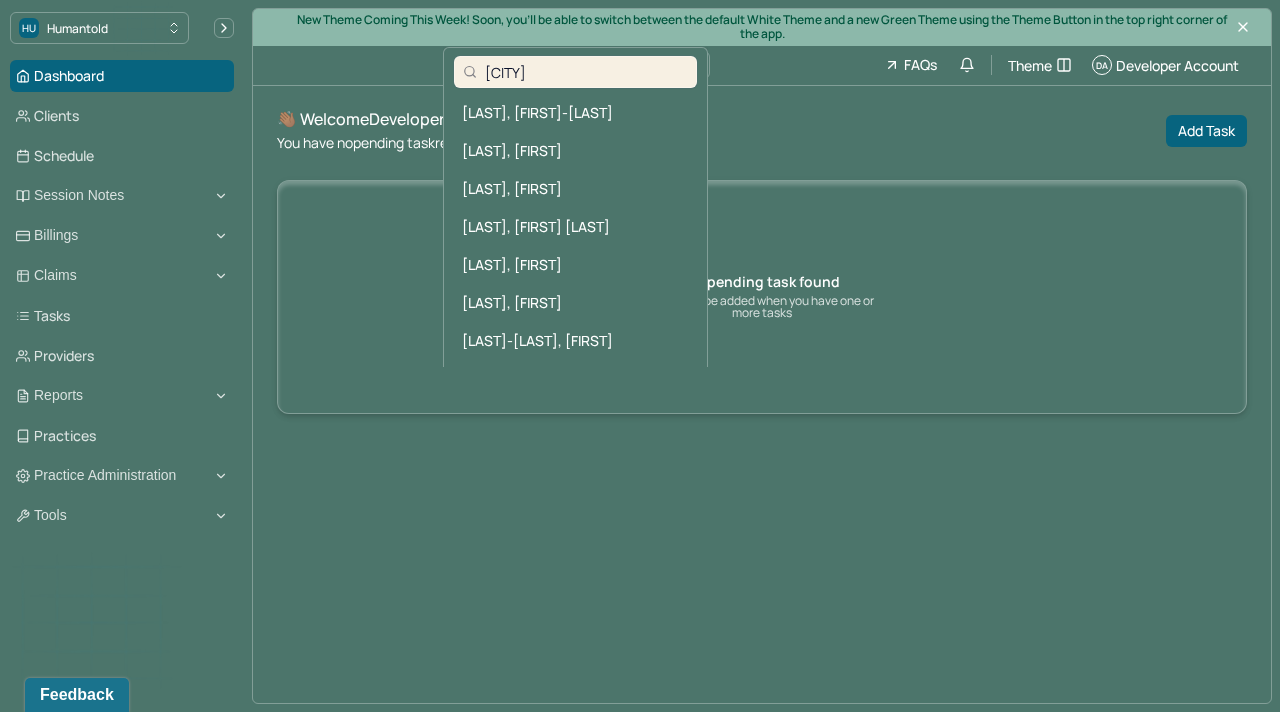 type on "[CITY]" 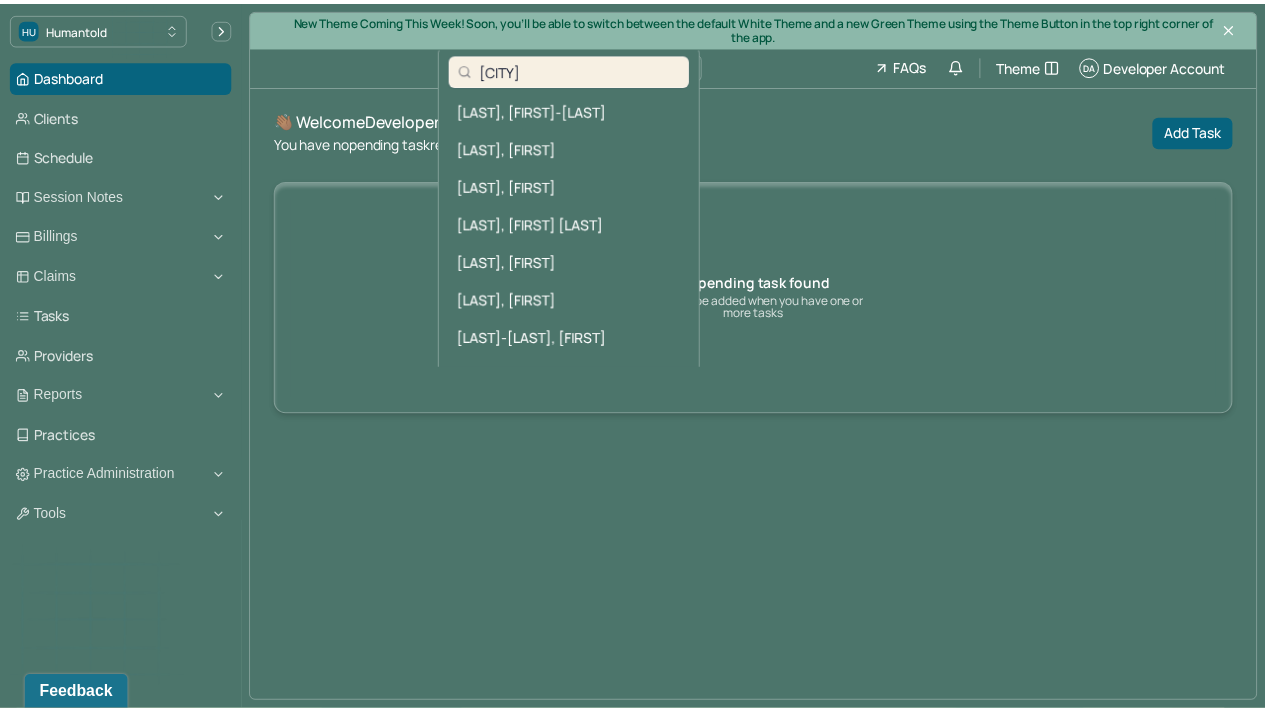 scroll, scrollTop: 5, scrollLeft: 0, axis: vertical 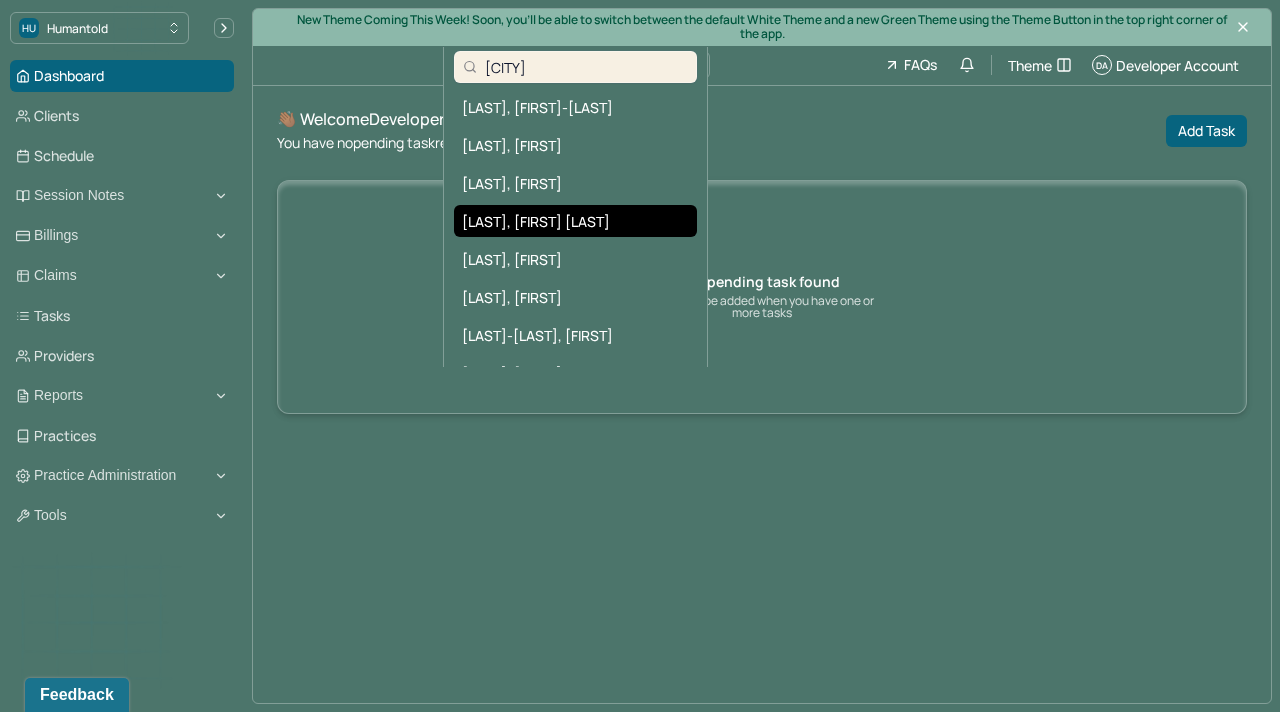 click on "[LAST], [FIRST] [LAST]" at bounding box center [575, 221] 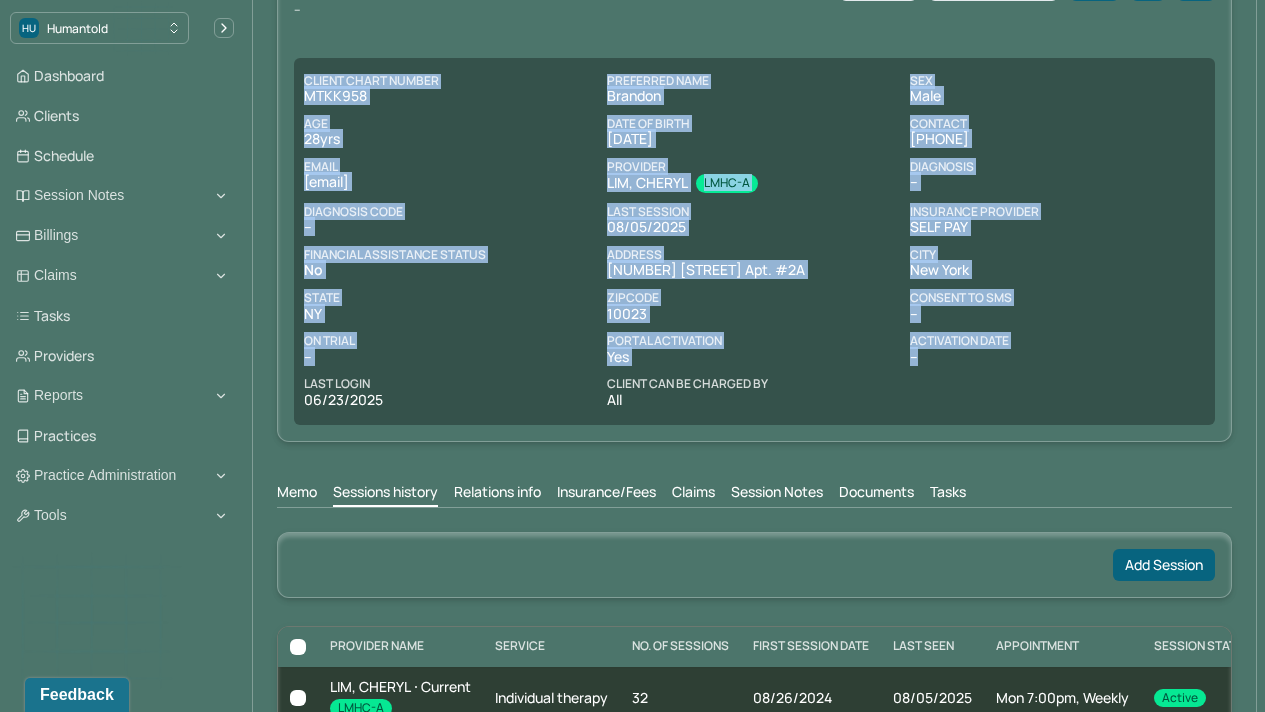 scroll, scrollTop: 350, scrollLeft: 0, axis: vertical 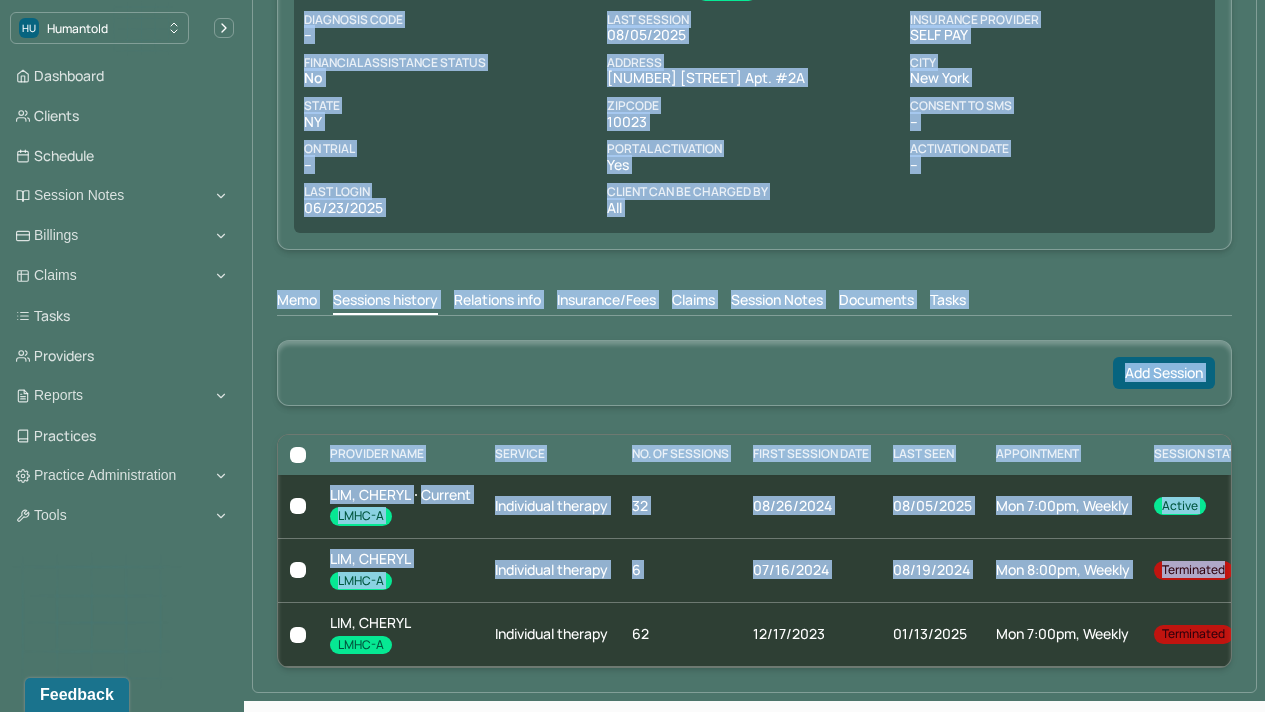 drag, startPoint x: 1279, startPoint y: 160, endPoint x: 1279, endPoint y: 591, distance: 431 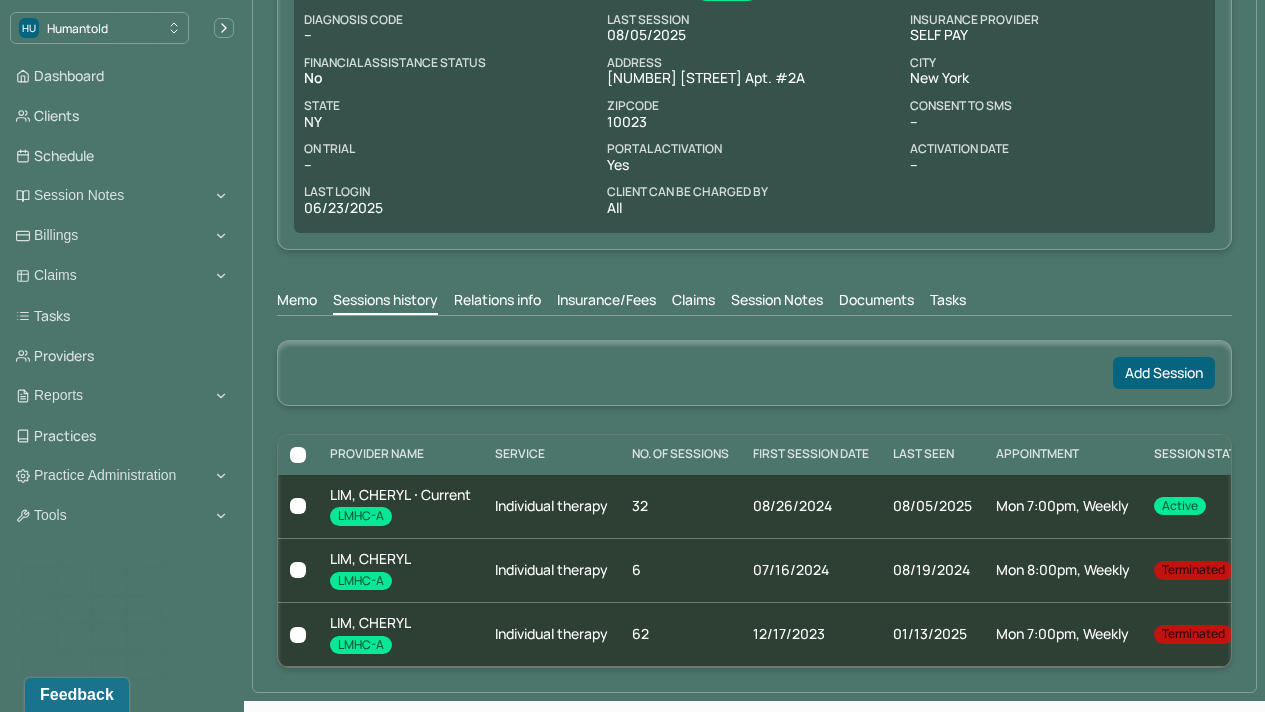 click on "Memo Sessions history Relations info Insurance/Fees Claims Session Notes Documents Tasks" at bounding box center (754, 303) 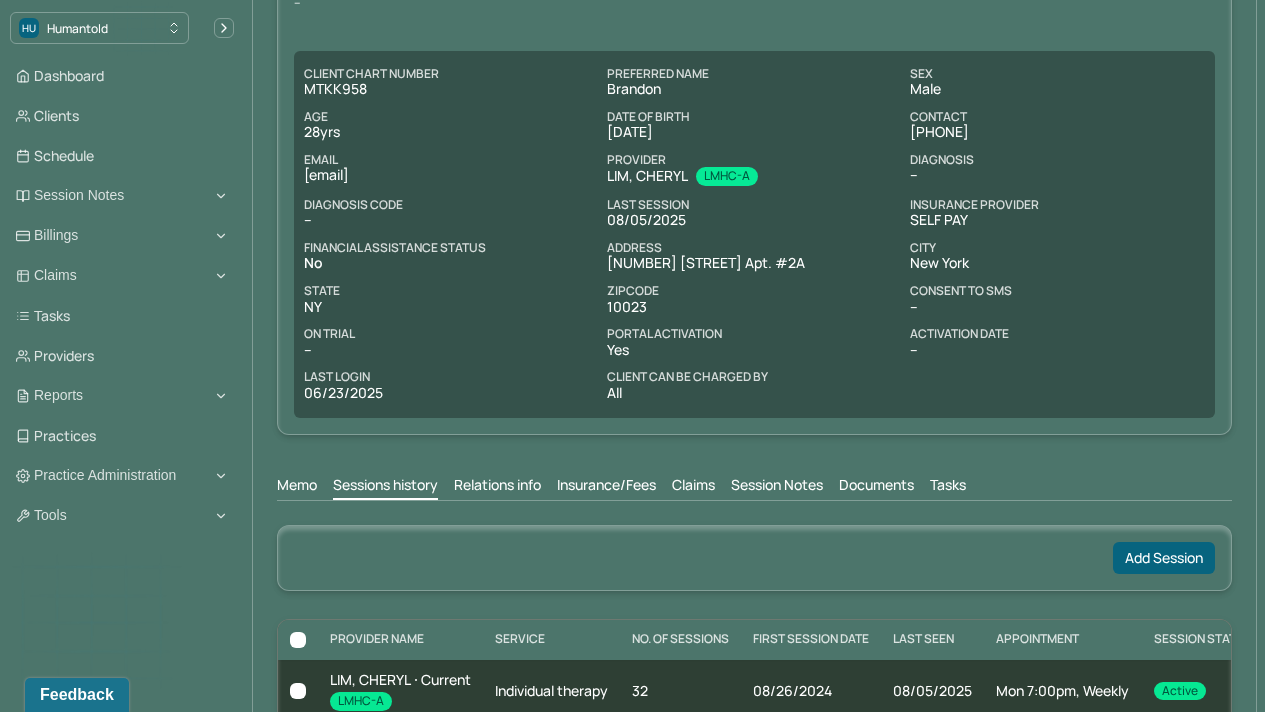 scroll, scrollTop: 0, scrollLeft: 0, axis: both 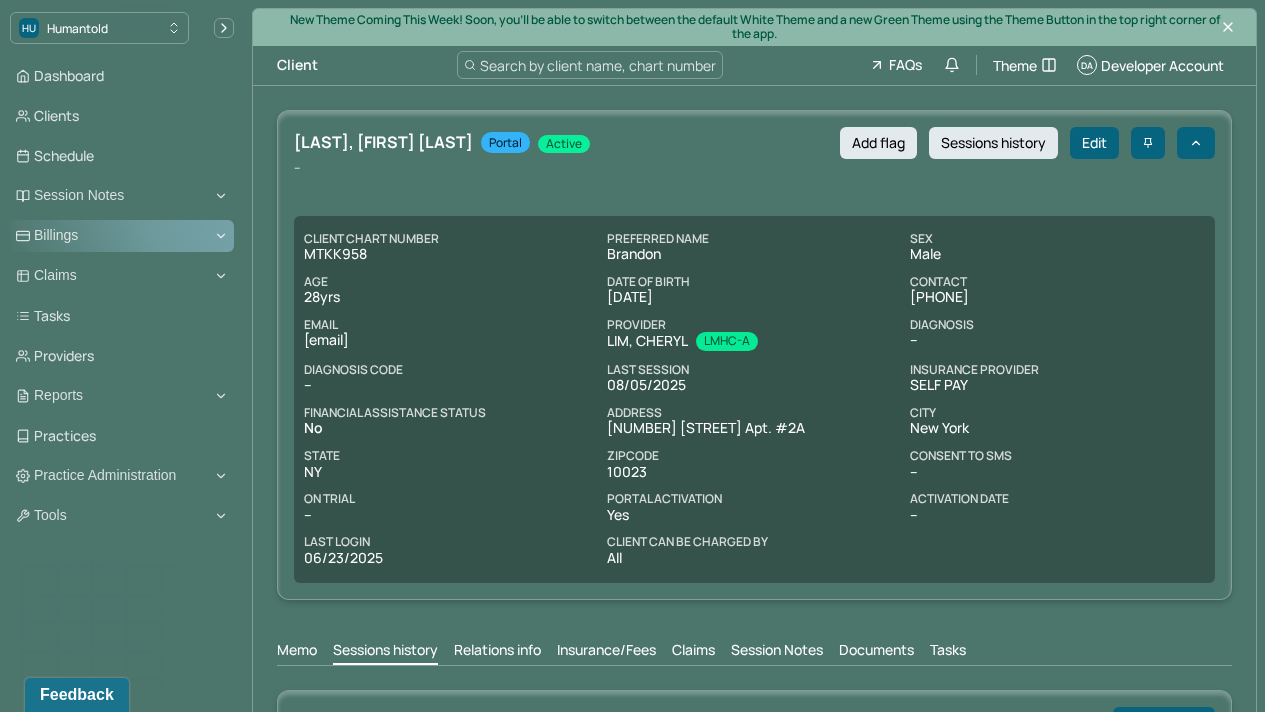 click on "Billings" at bounding box center [122, 236] 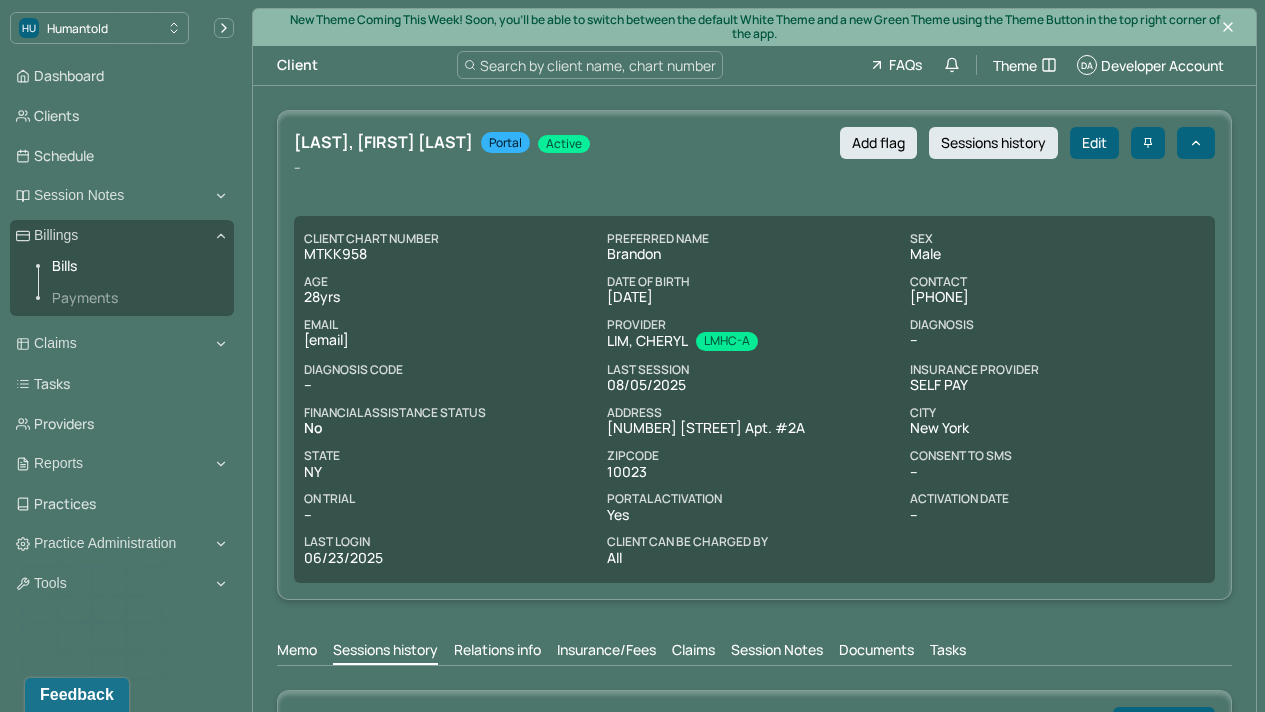 click on "Payments" at bounding box center [135, 298] 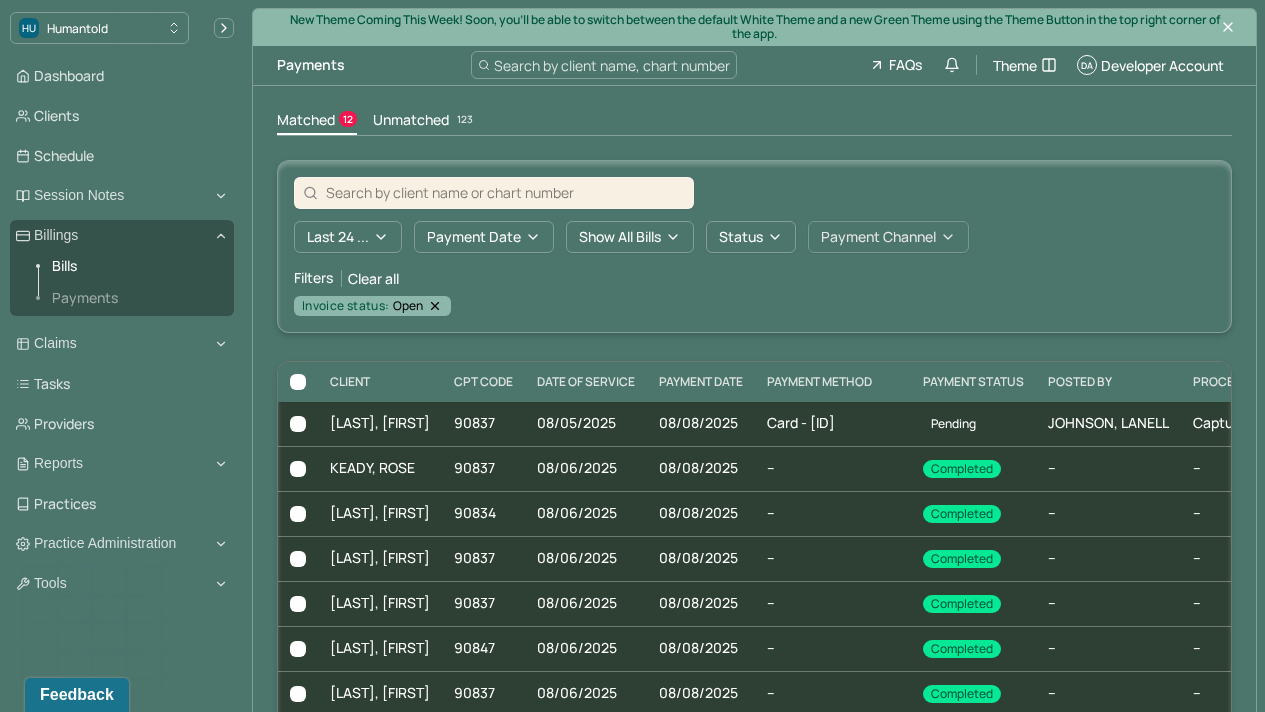 click on "Payment Channel" at bounding box center [888, 237] 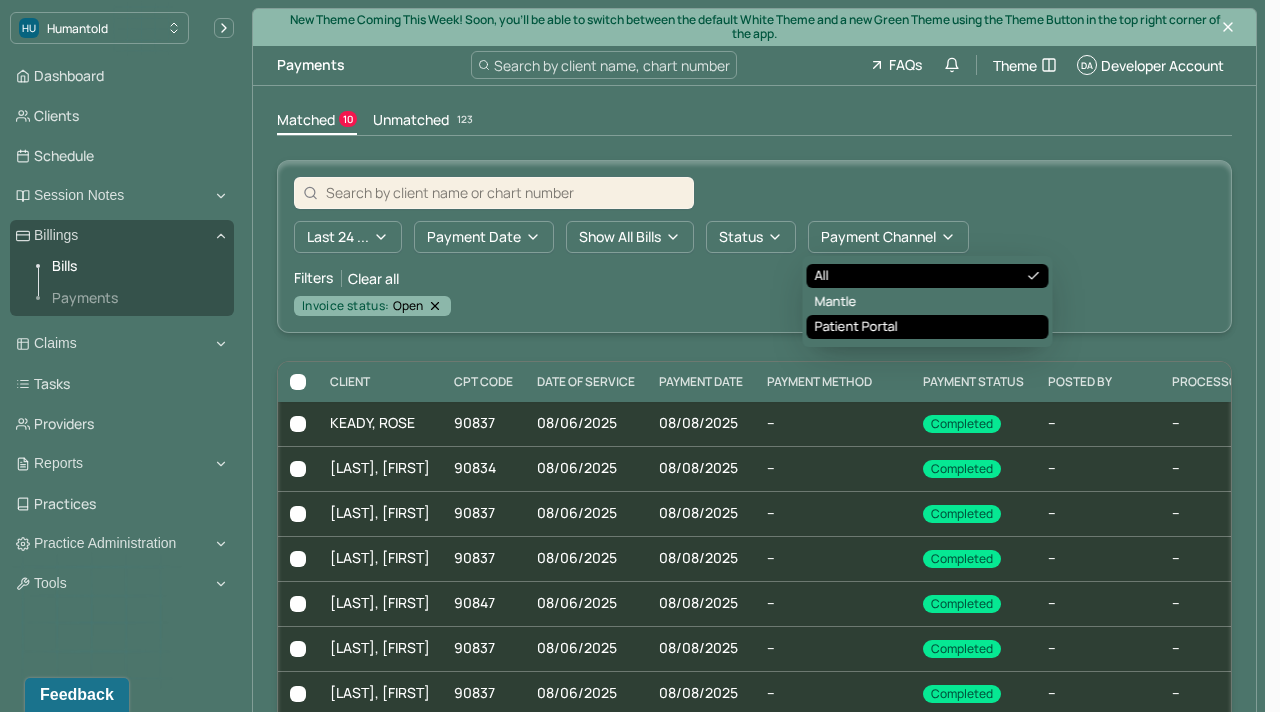 click on "Patient Portal" at bounding box center [928, 327] 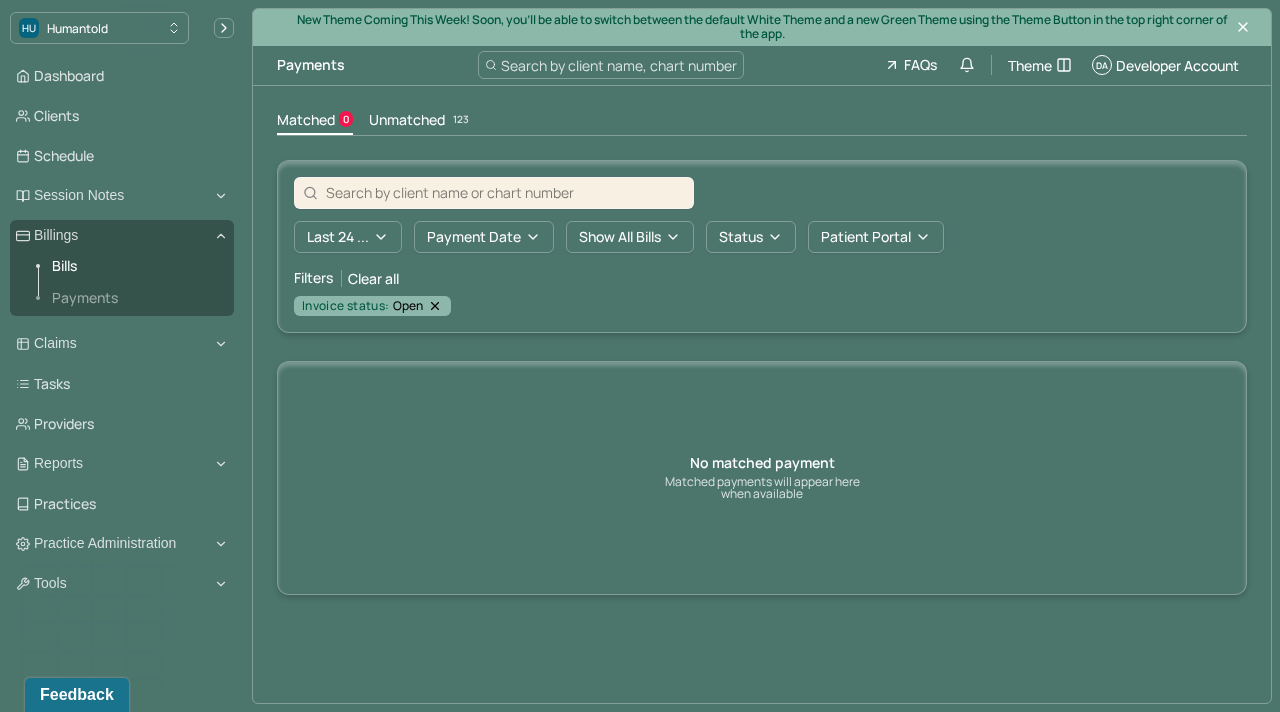 click on "Search by client name, chart number" at bounding box center [619, 65] 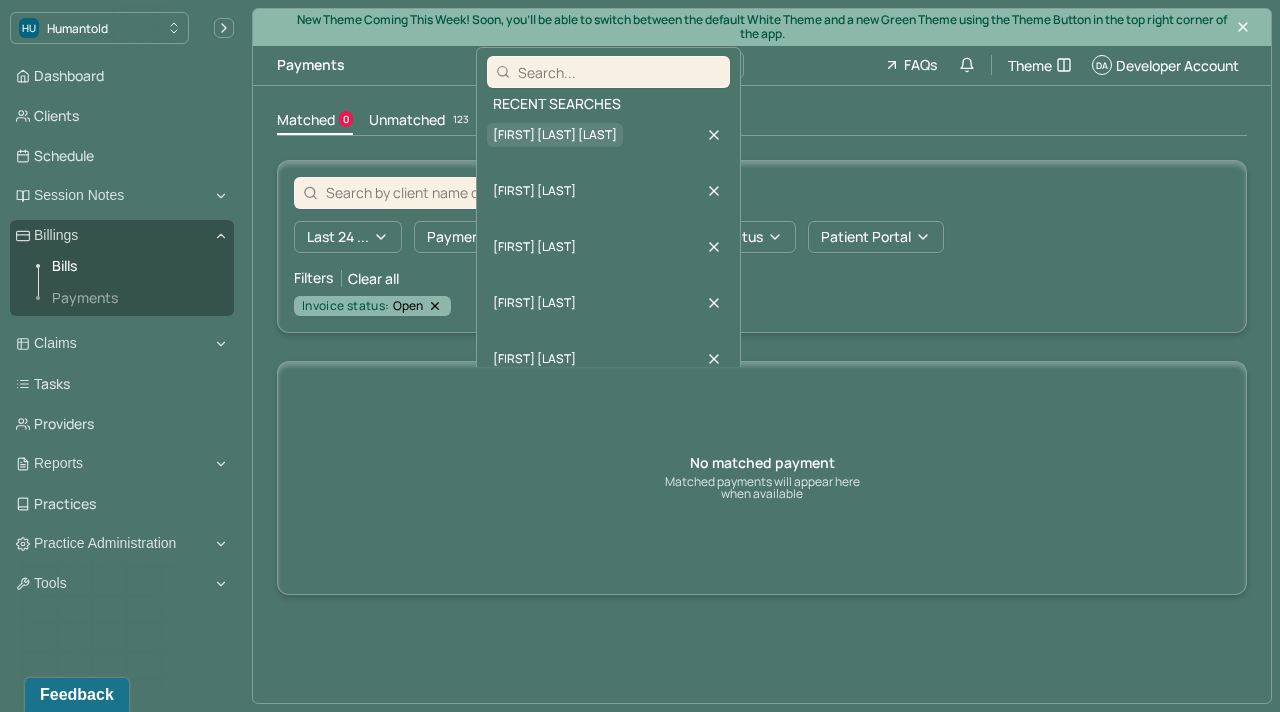 click on "Derek Brandon Medina" at bounding box center [555, 135] 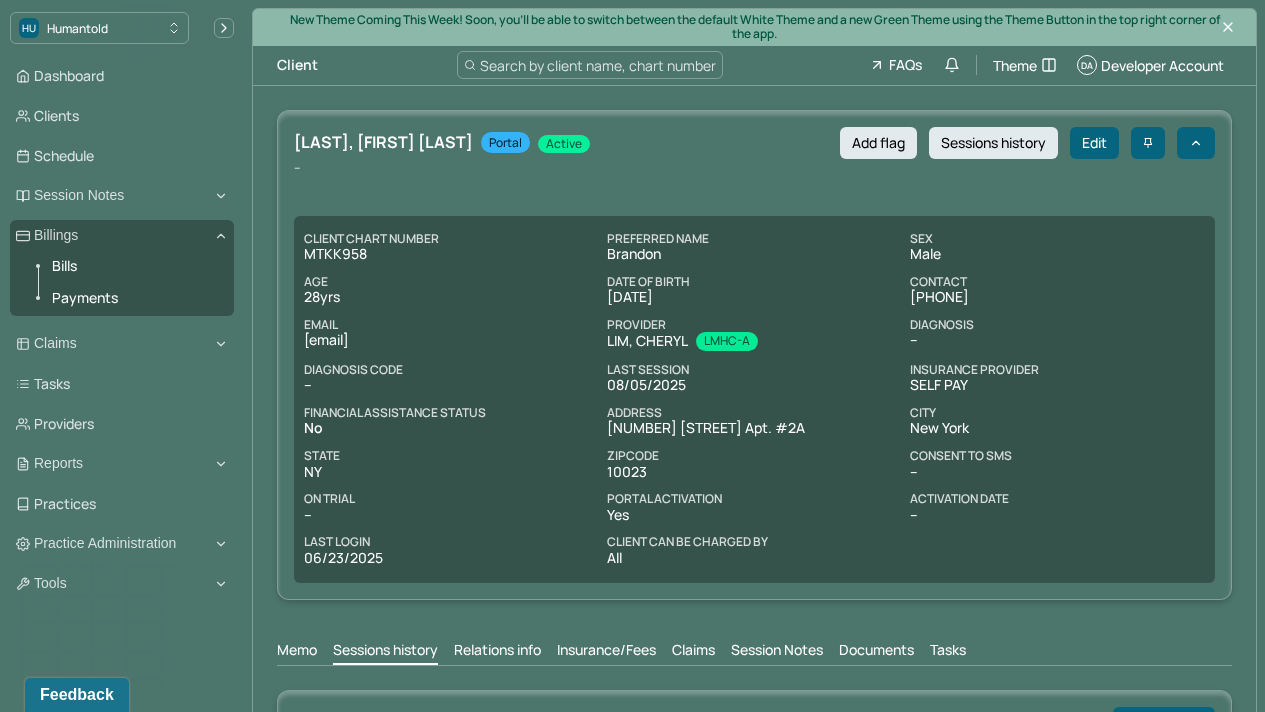 drag, startPoint x: 302, startPoint y: 341, endPoint x: 548, endPoint y: 343, distance: 246.00813 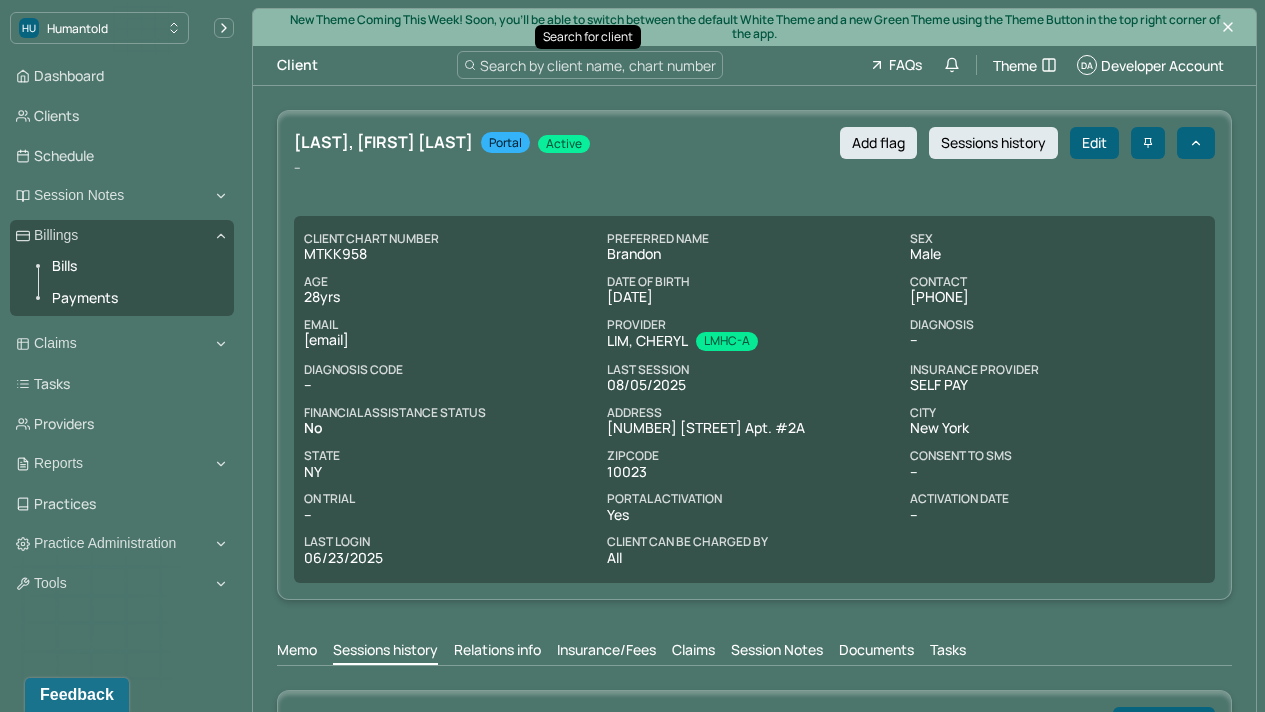 click on "Search by client name, chart number" at bounding box center (598, 65) 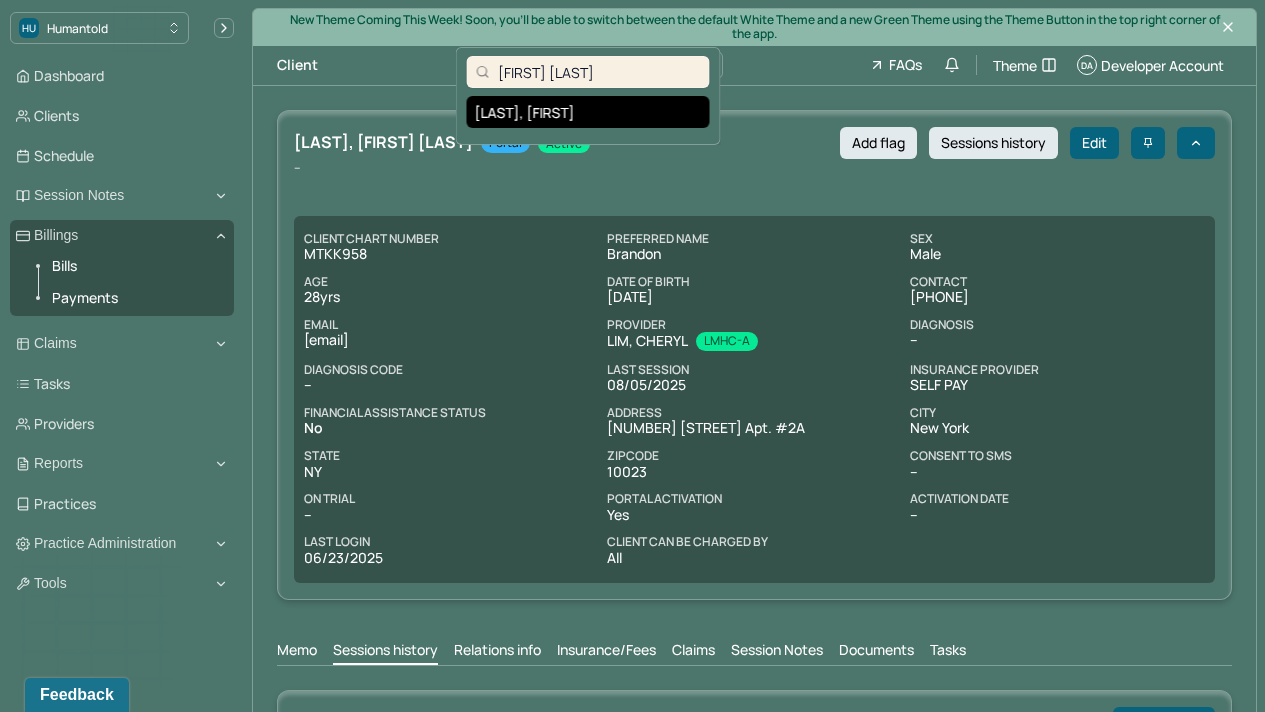 type on "Lauren Lora" 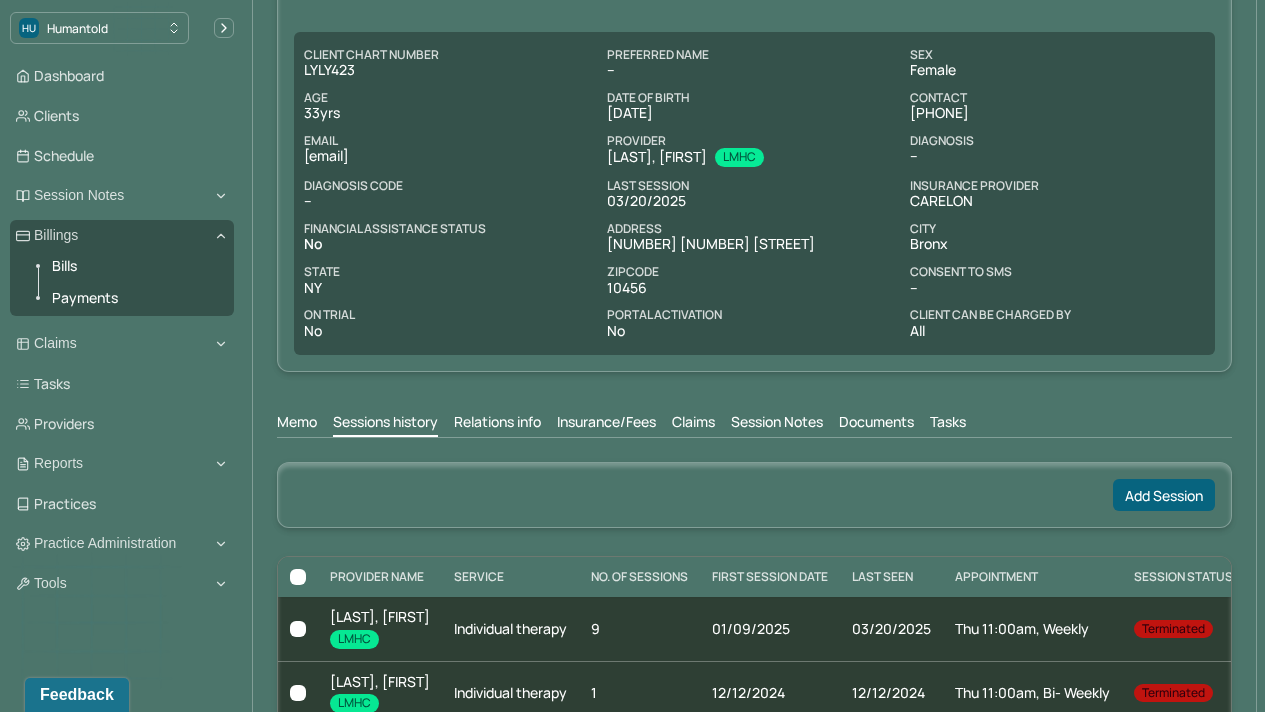 scroll, scrollTop: 243, scrollLeft: 0, axis: vertical 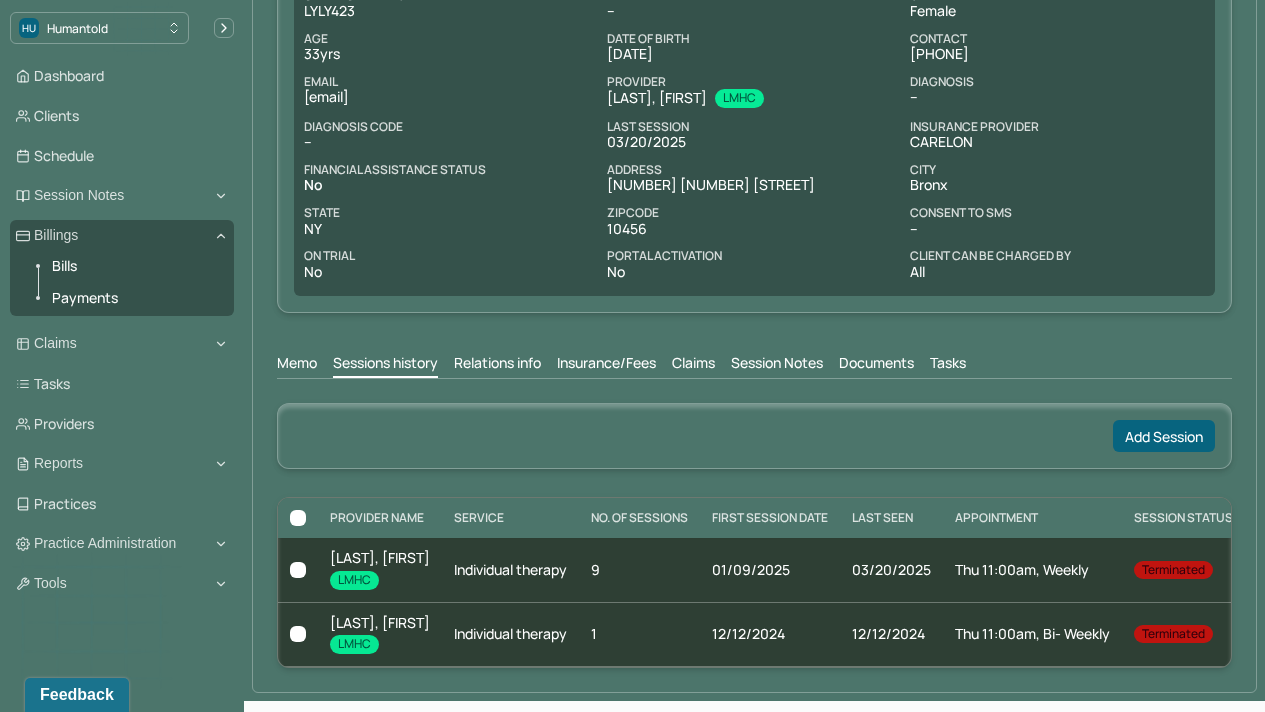 click on "Session Notes" at bounding box center [777, 365] 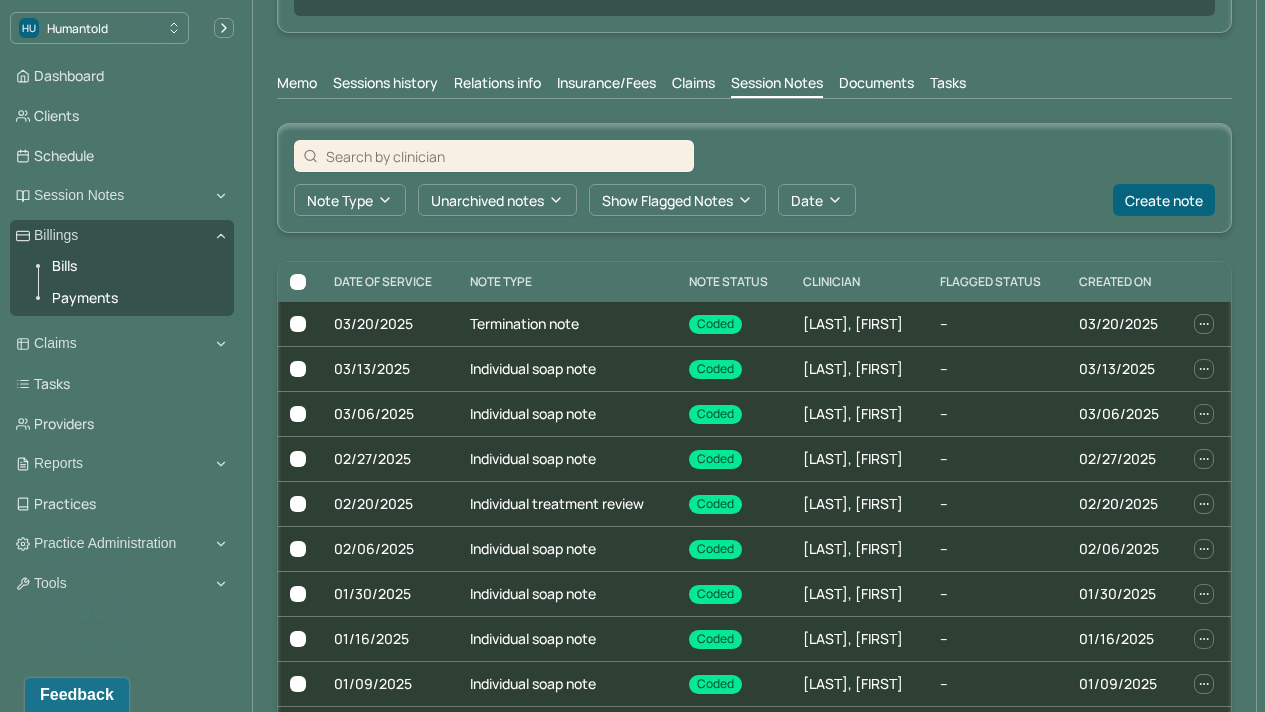 scroll, scrollTop: 565, scrollLeft: 0, axis: vertical 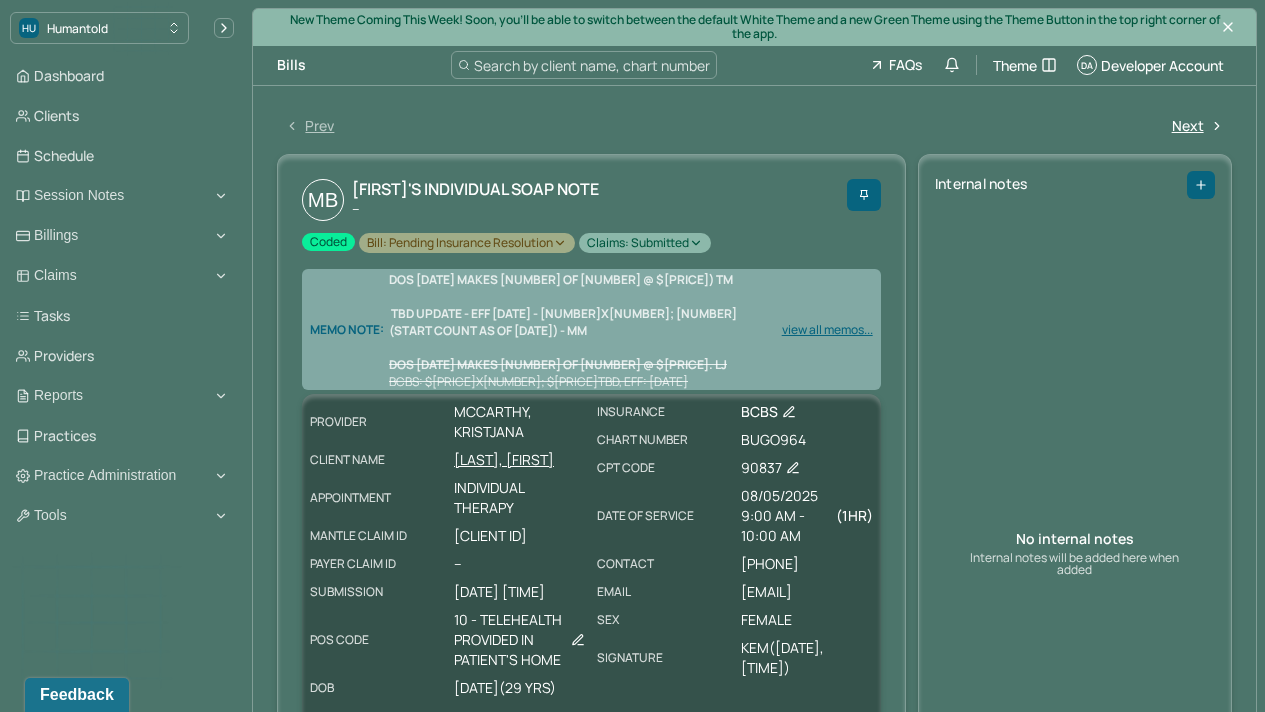 click on "Search by client name, chart number" at bounding box center [592, 65] 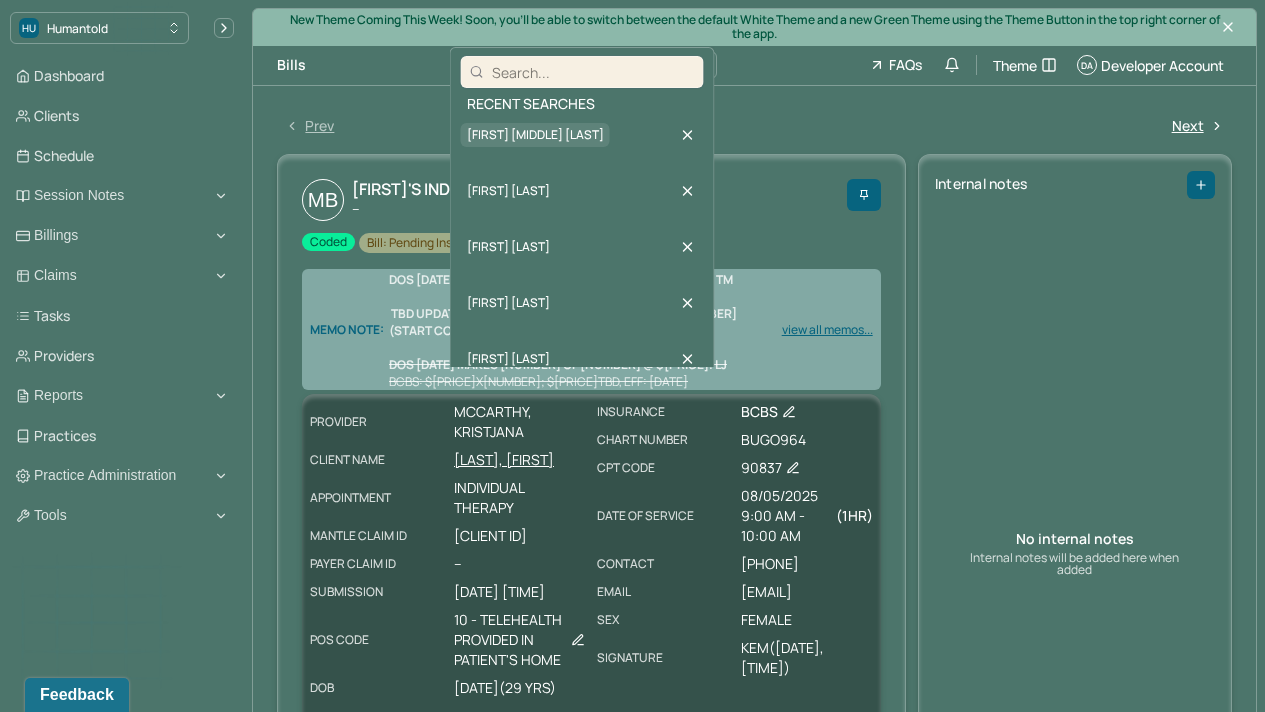 click on "[FIRST] [LAST] [LAST]" at bounding box center (535, 135) 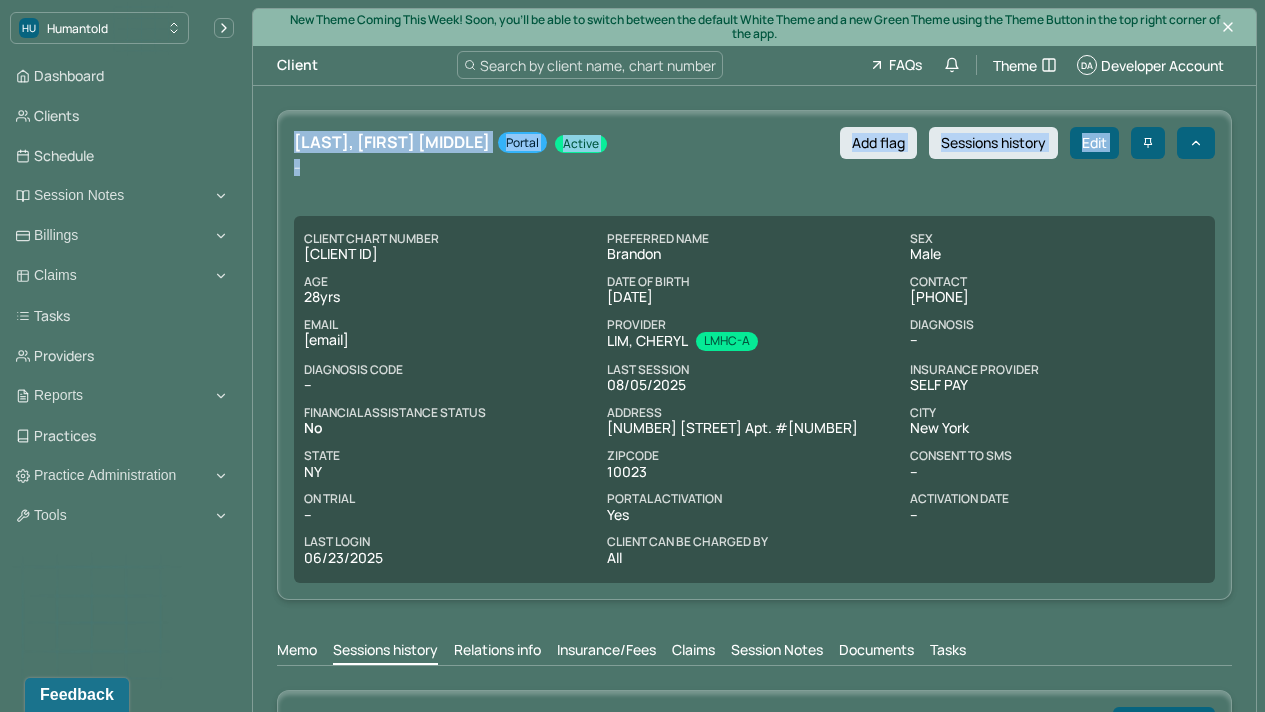 drag, startPoint x: 293, startPoint y: 141, endPoint x: 481, endPoint y: 159, distance: 188.85974 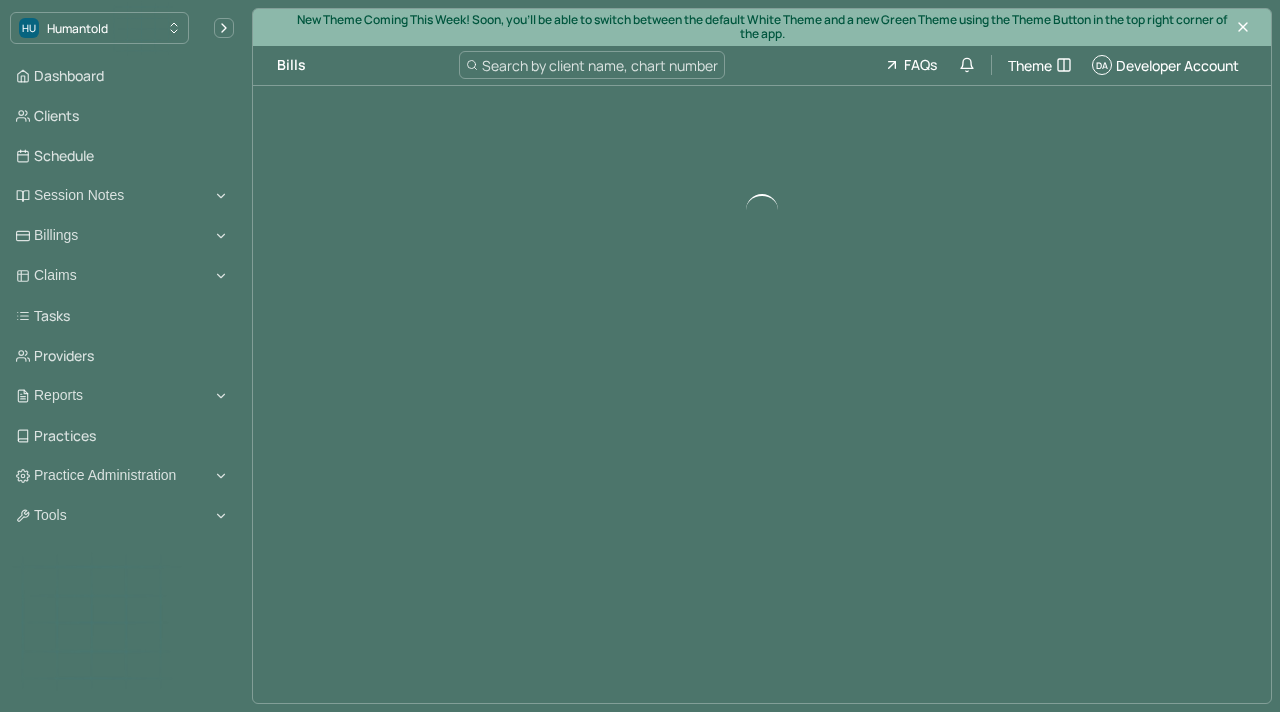scroll, scrollTop: 0, scrollLeft: 0, axis: both 